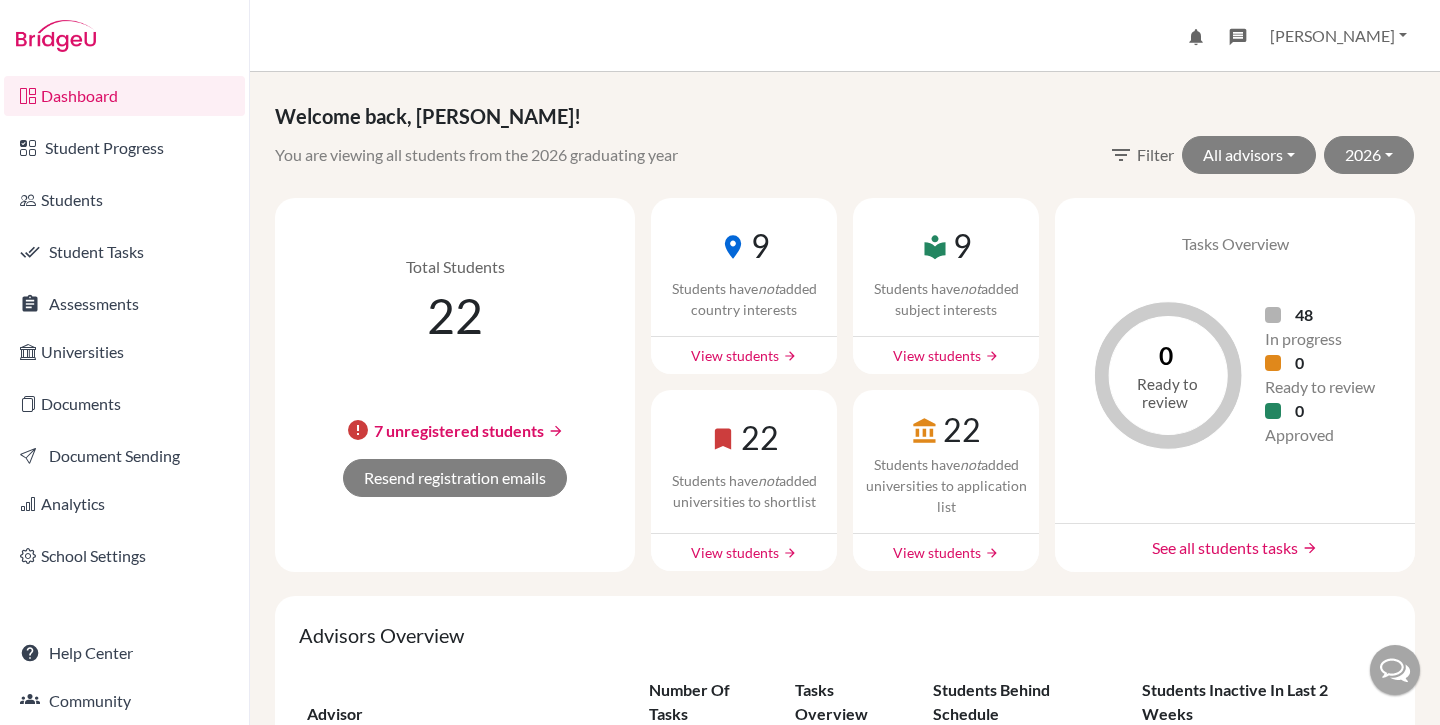scroll, scrollTop: 0, scrollLeft: 0, axis: both 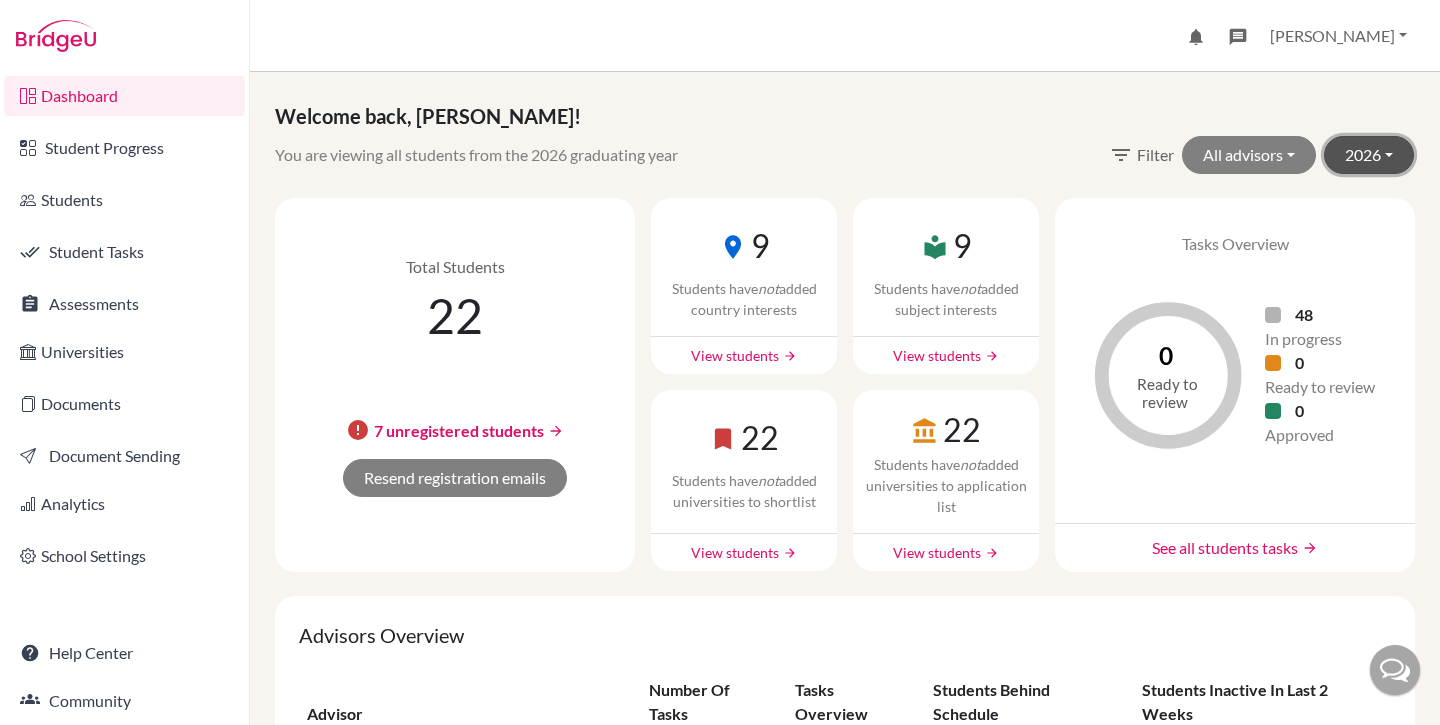 click on "2026" at bounding box center (1369, 155) 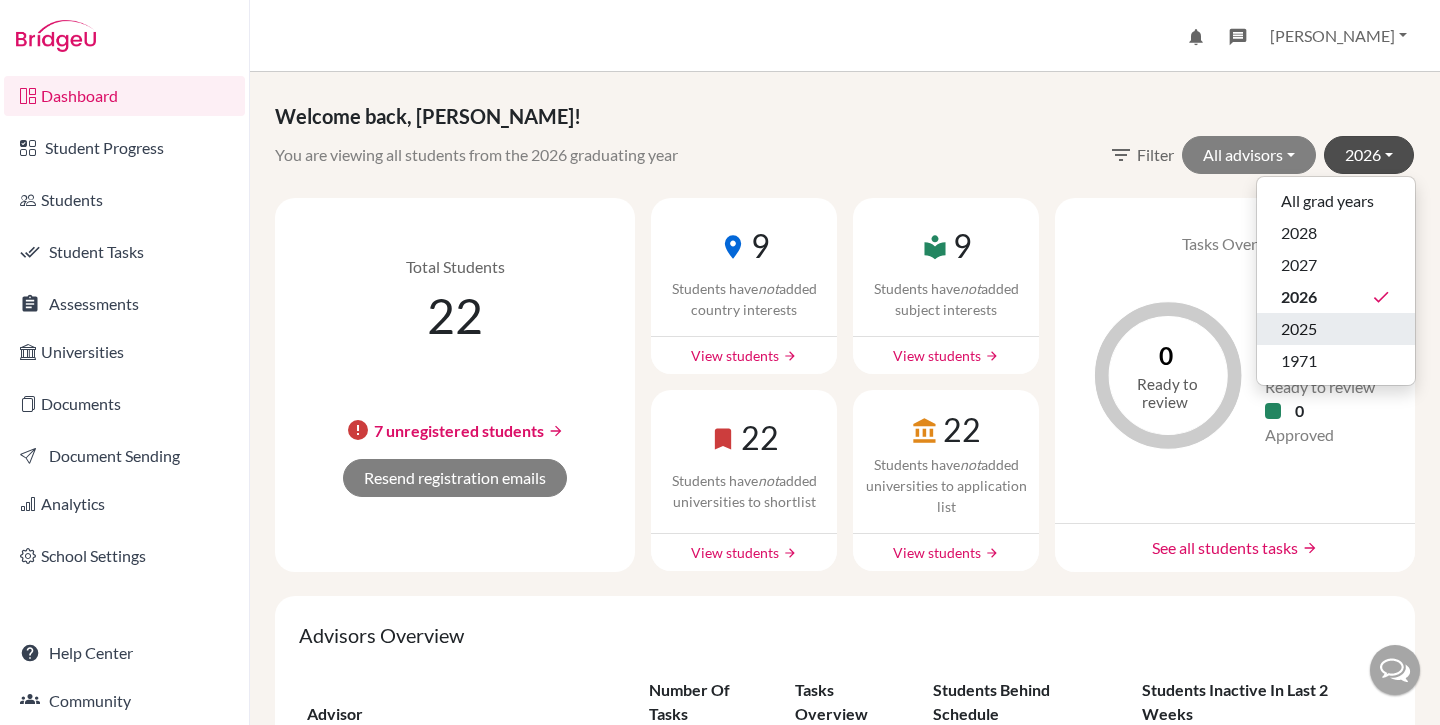click on "2025" at bounding box center (1336, 329) 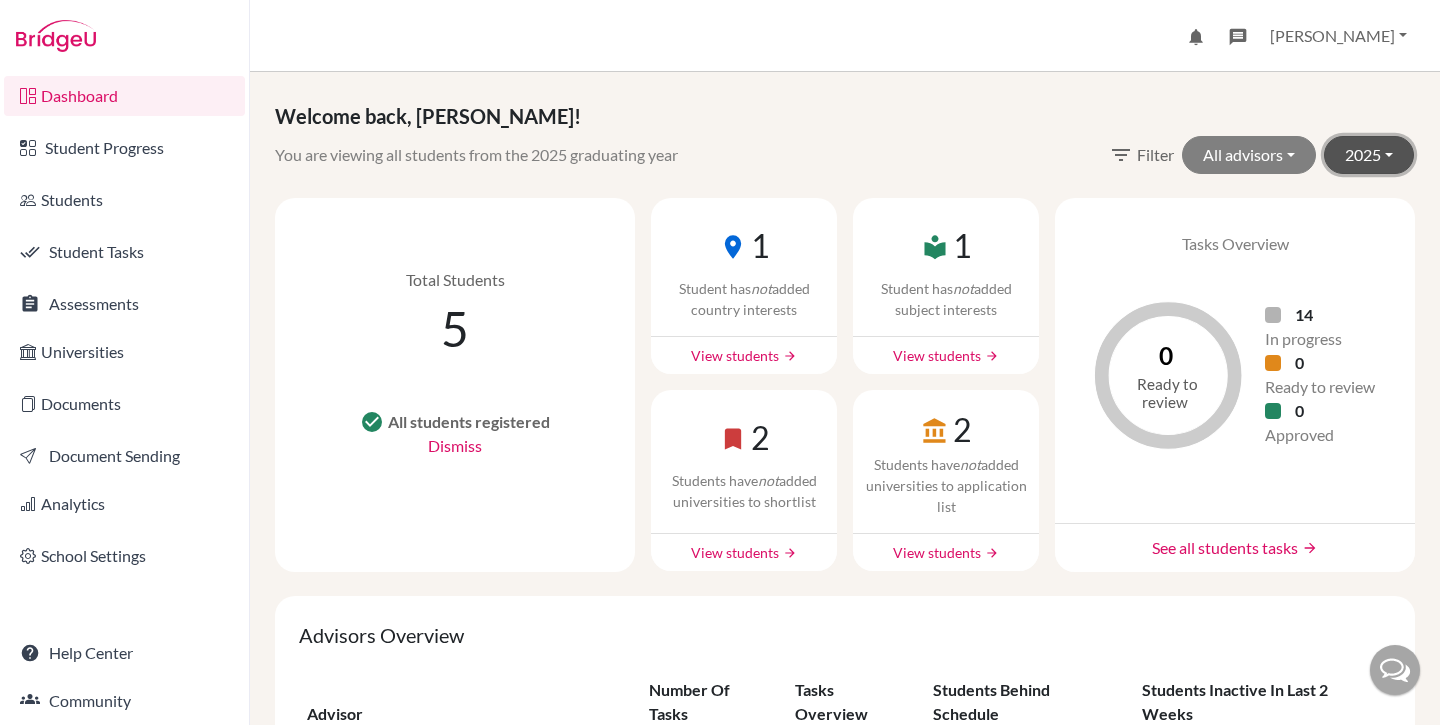 click on "2025" at bounding box center (1369, 155) 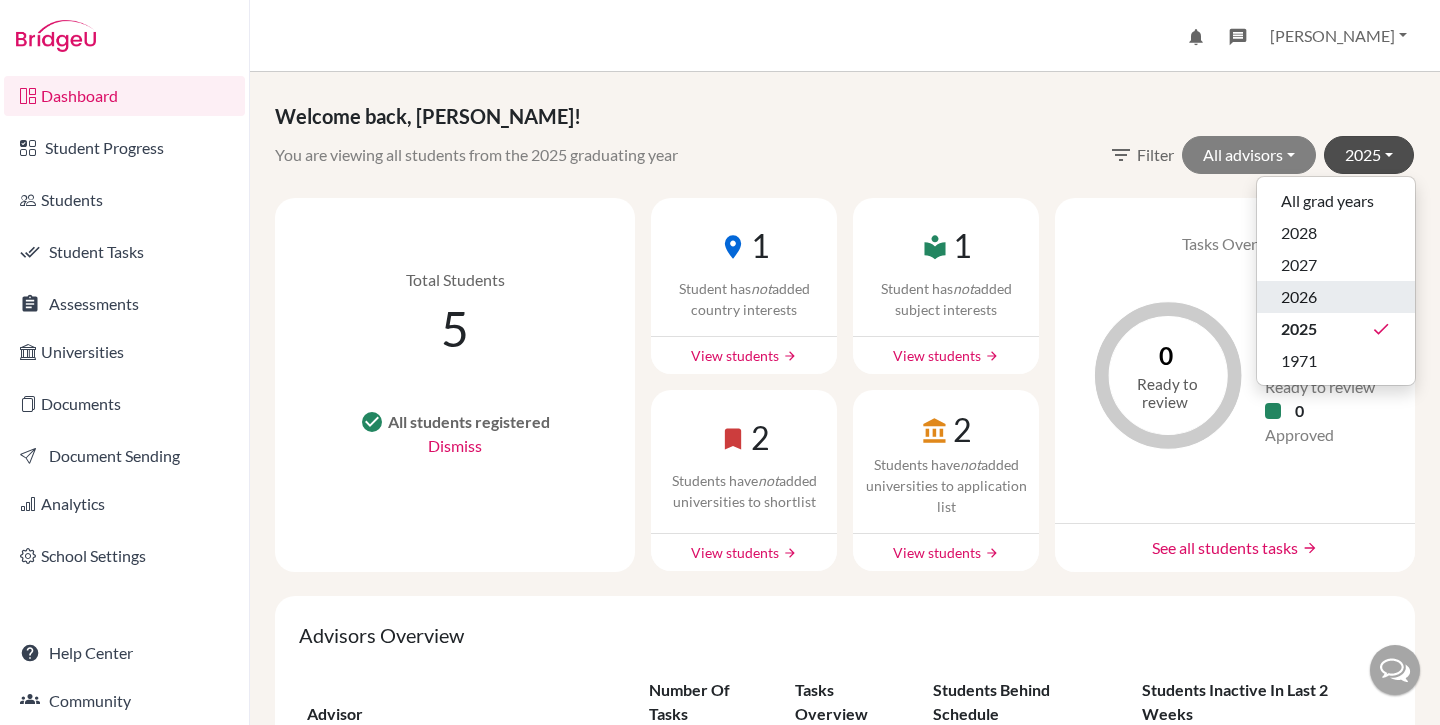 click on "2026" at bounding box center [1336, 297] 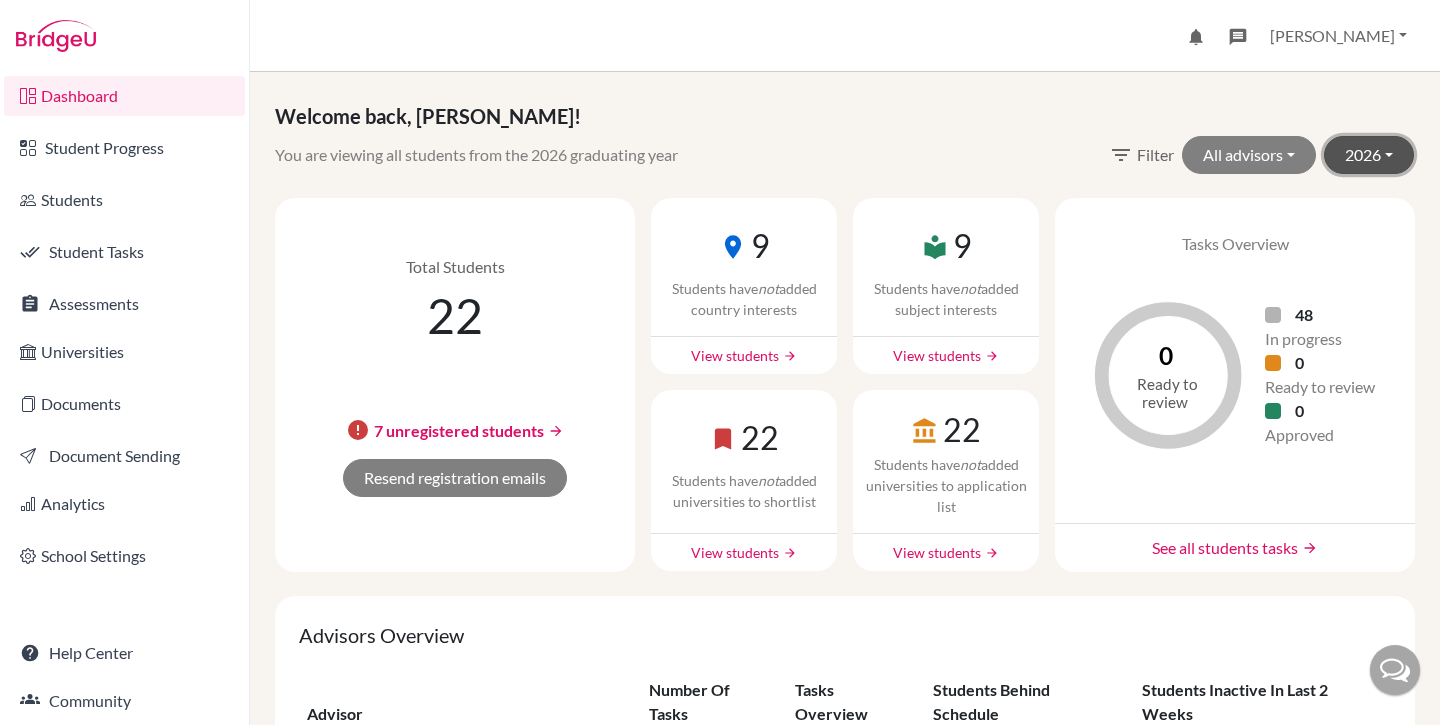 click on "2026" at bounding box center [1369, 155] 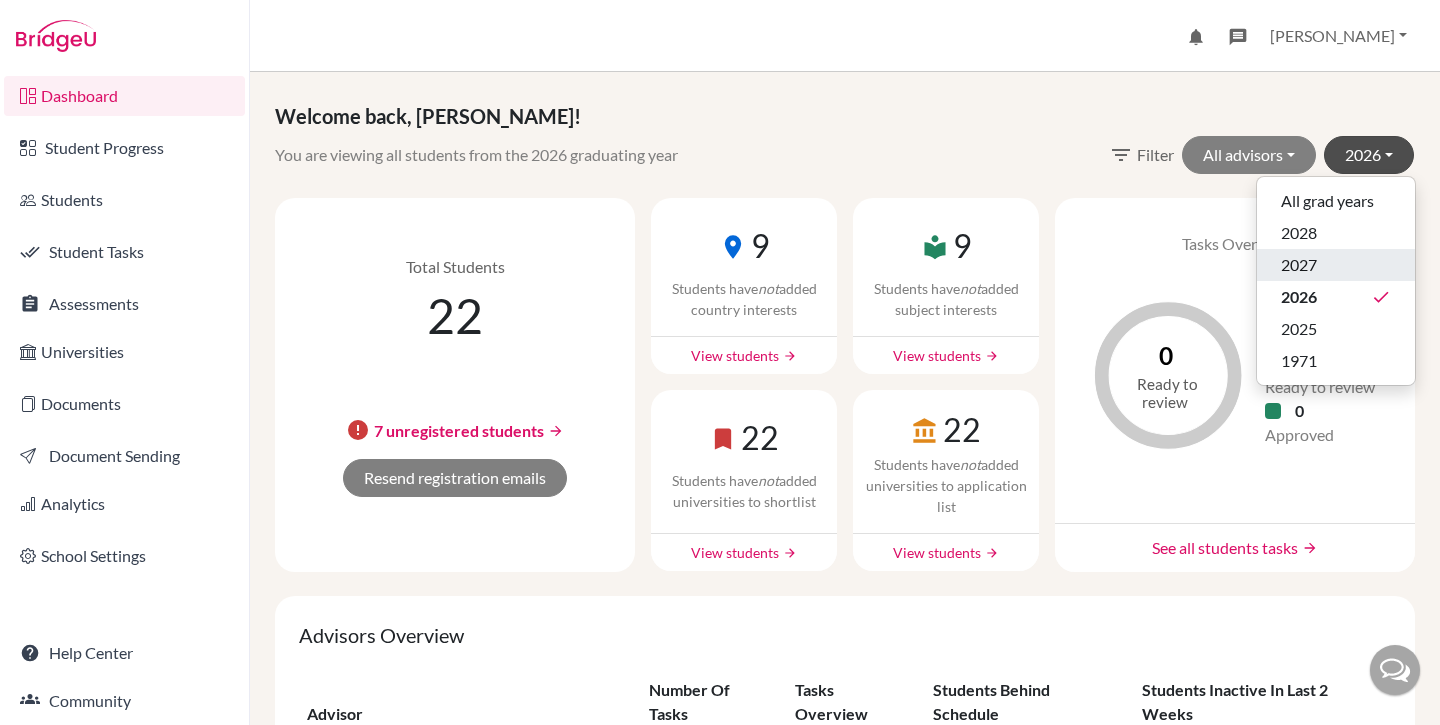 click on "2027" at bounding box center (1336, 265) 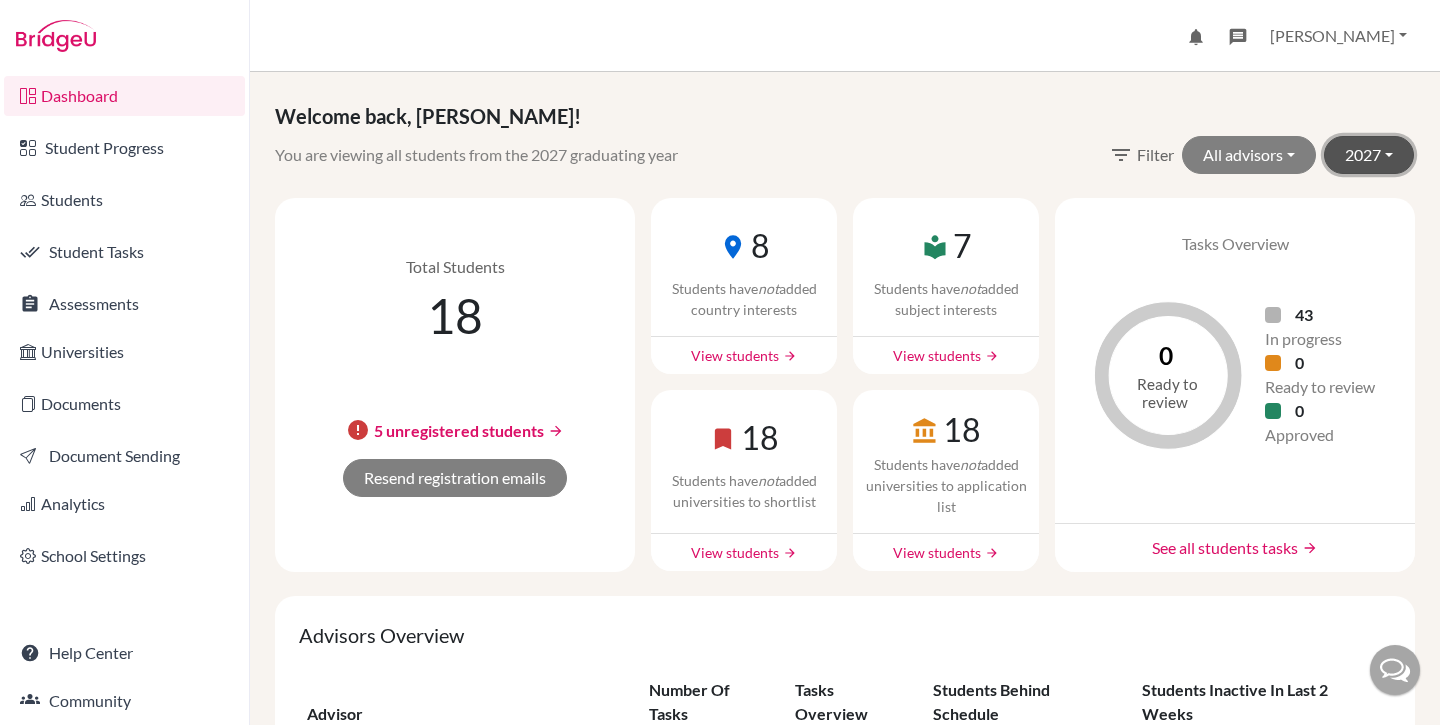 click on "2027" at bounding box center (1369, 155) 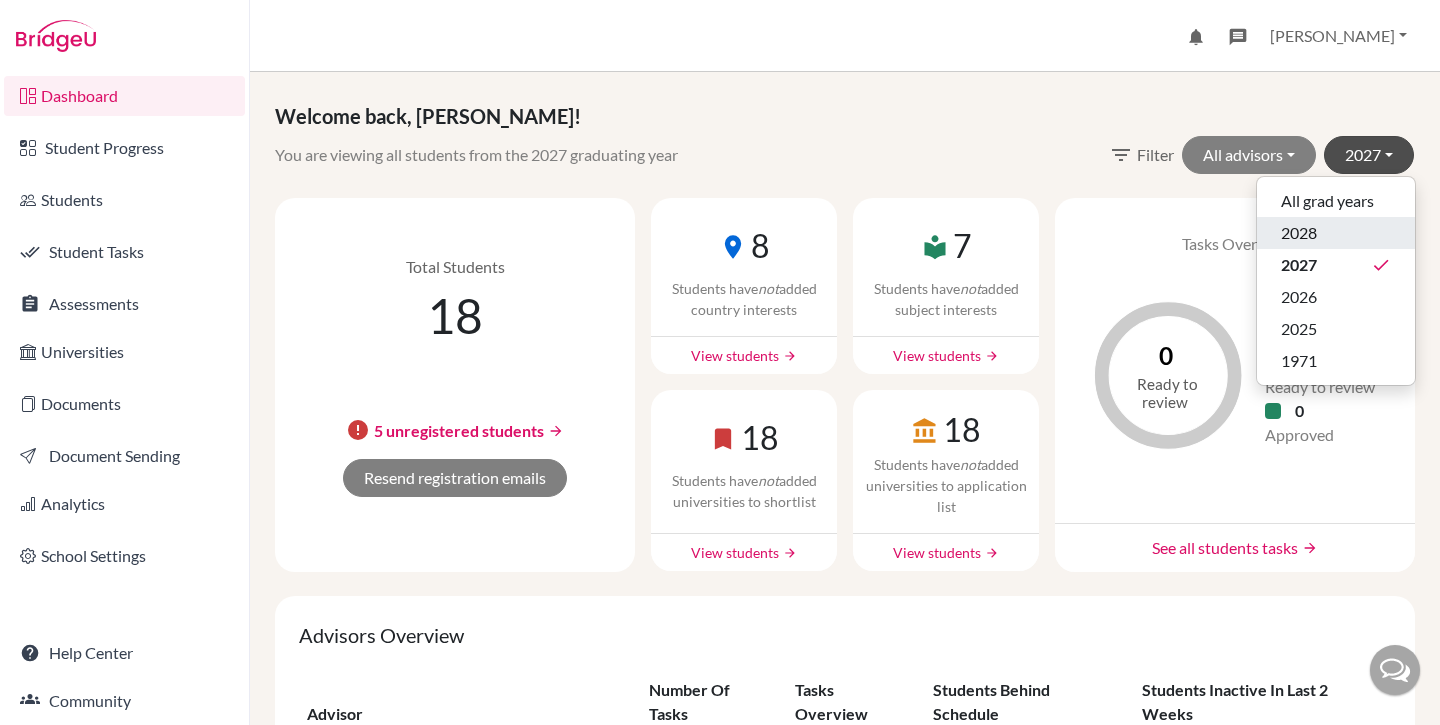 click on "2028" at bounding box center (1336, 233) 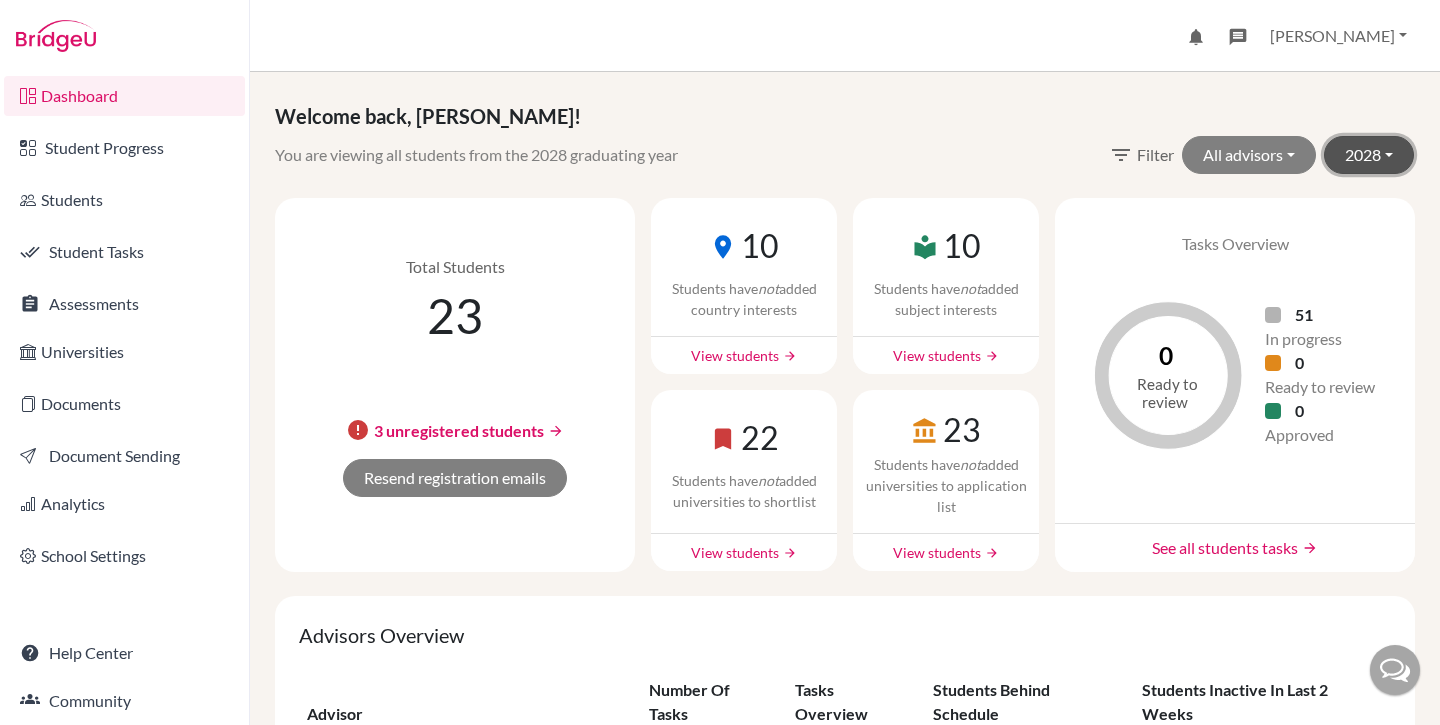 click on "2028" at bounding box center (1369, 155) 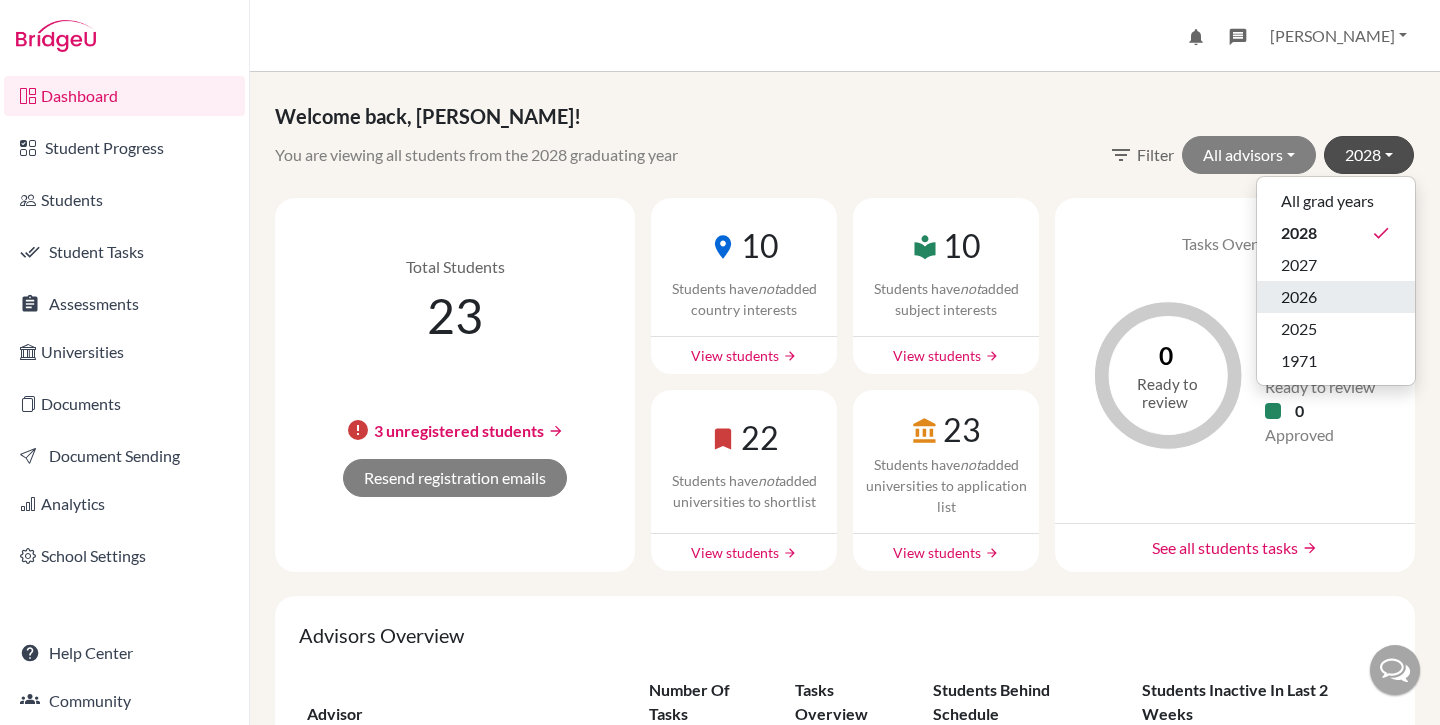 click on "2026" at bounding box center (1299, 297) 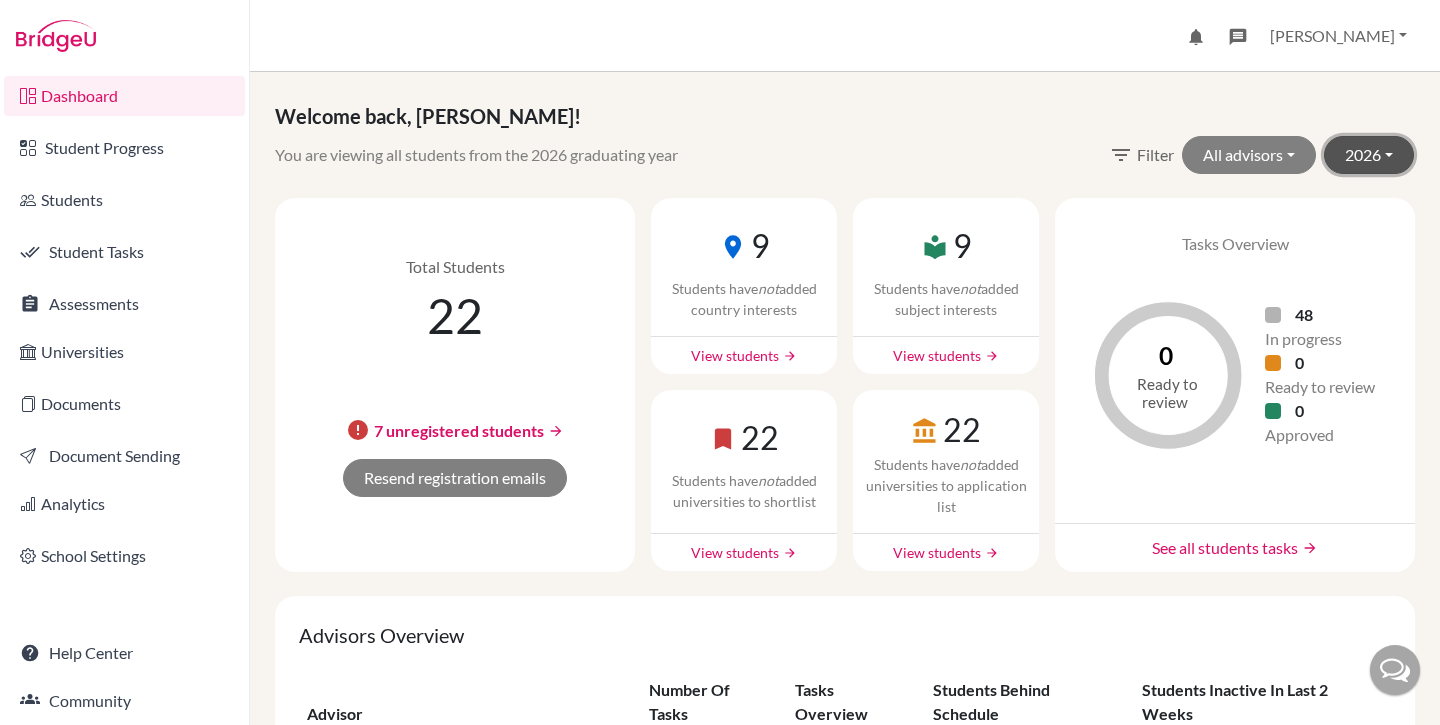 click on "2026" at bounding box center [1369, 155] 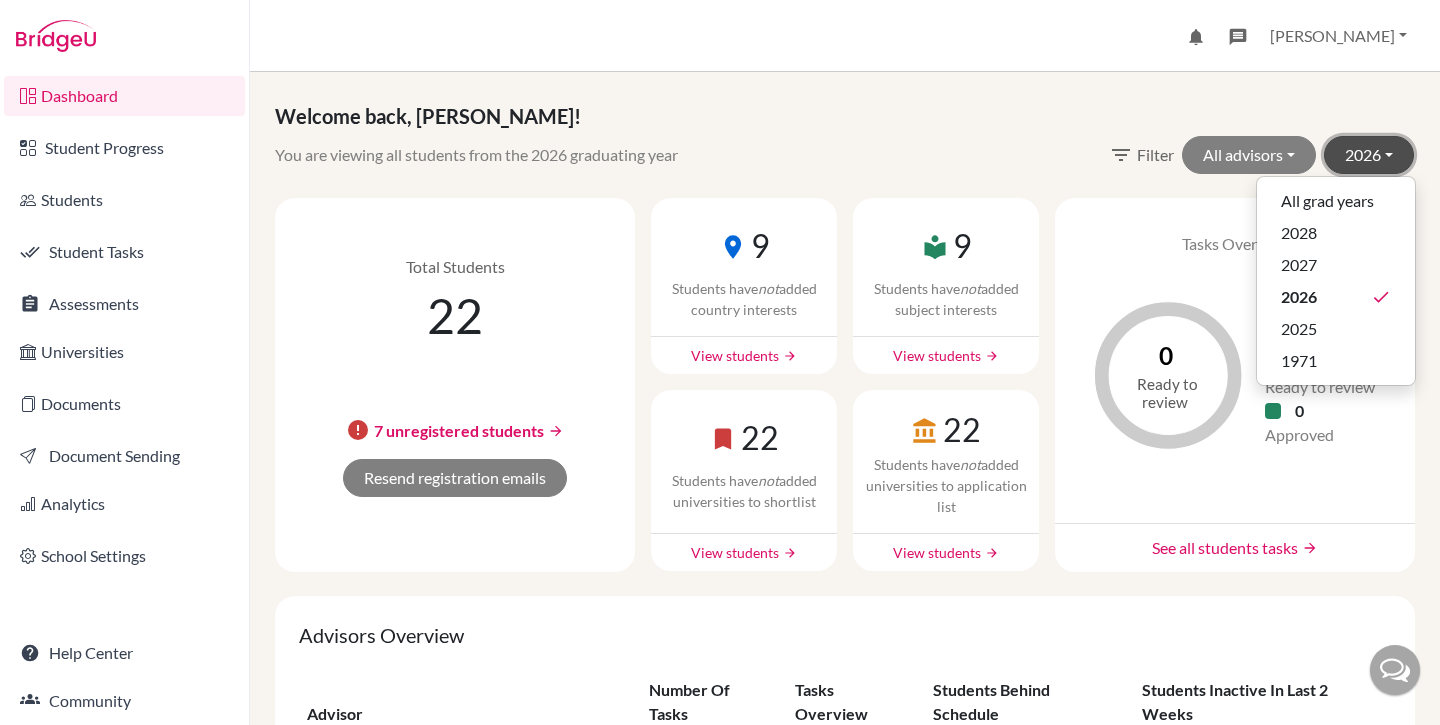 click on "2026" at bounding box center [1369, 155] 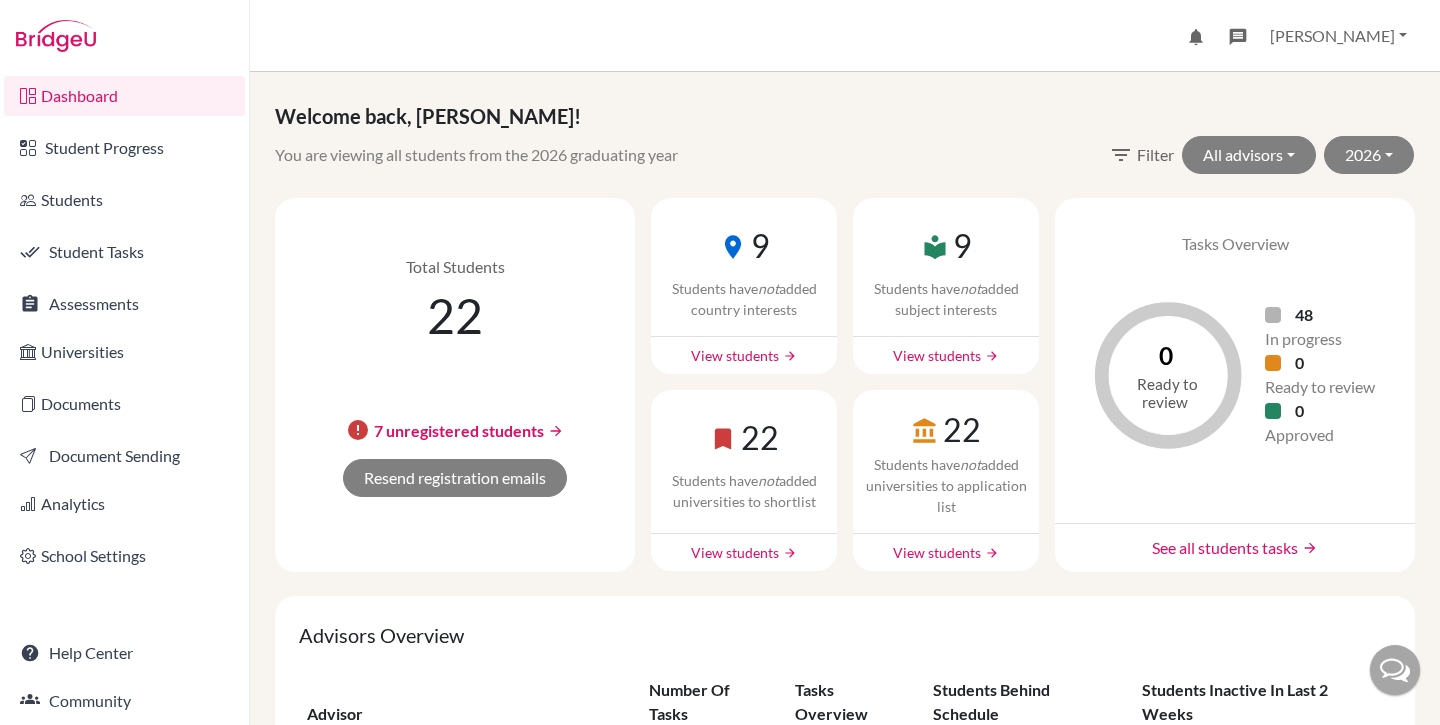 drag, startPoint x: 857, startPoint y: 52, endPoint x: 805, endPoint y: 16, distance: 63.245552 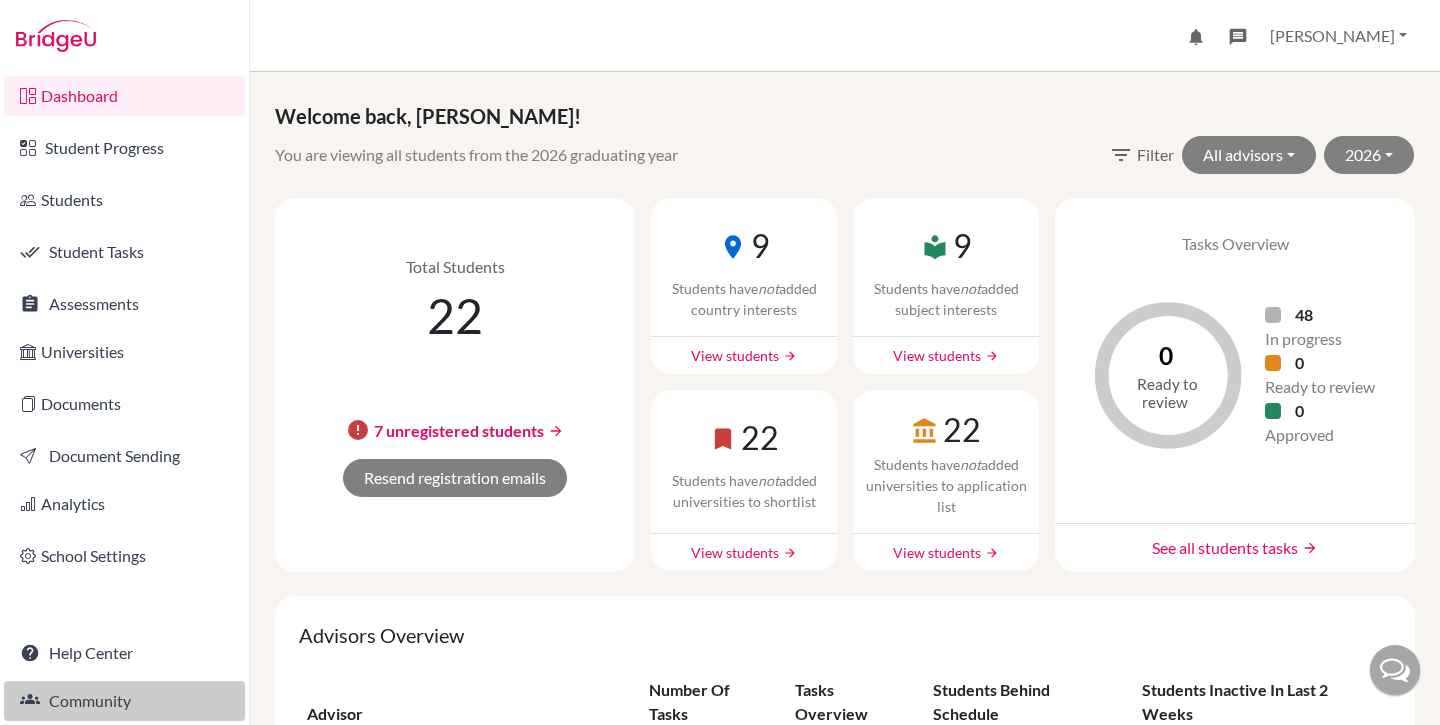 click on "Community" at bounding box center (124, 701) 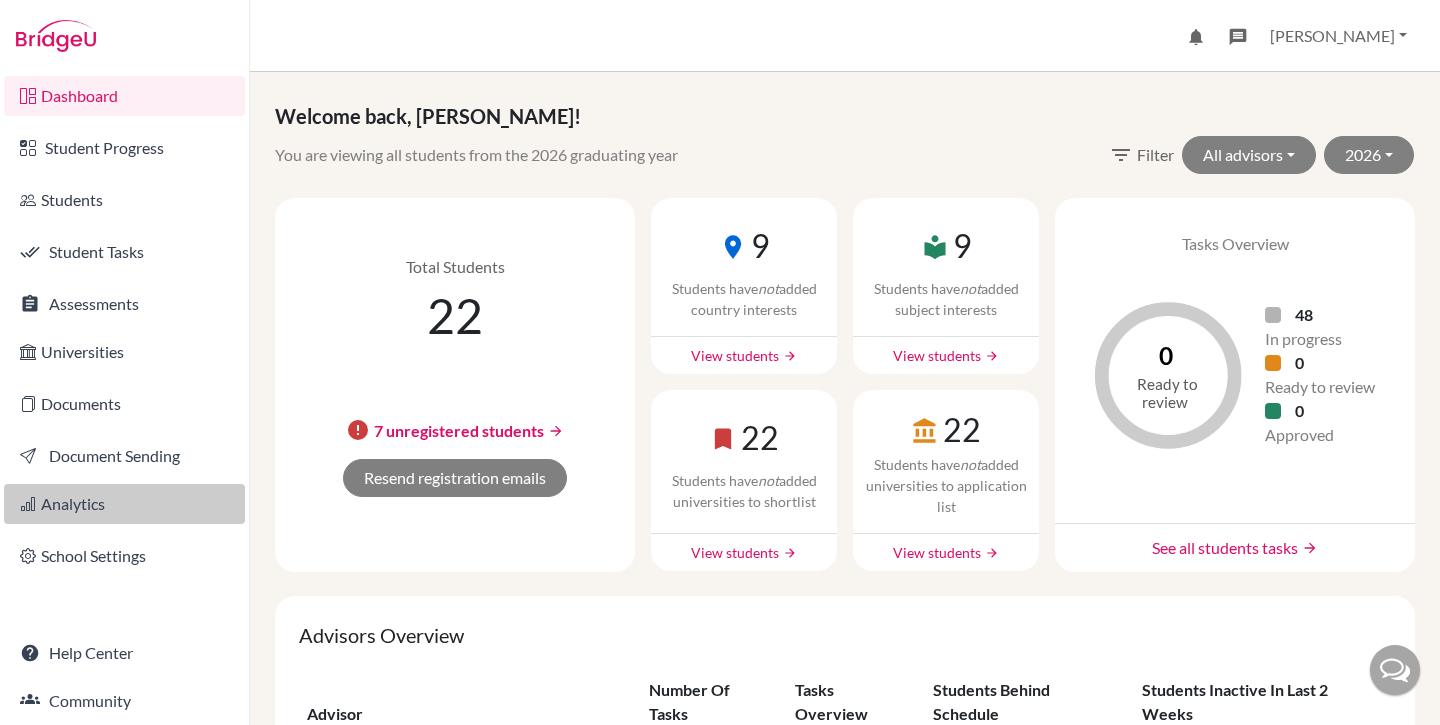 click on "Analytics" at bounding box center (124, 504) 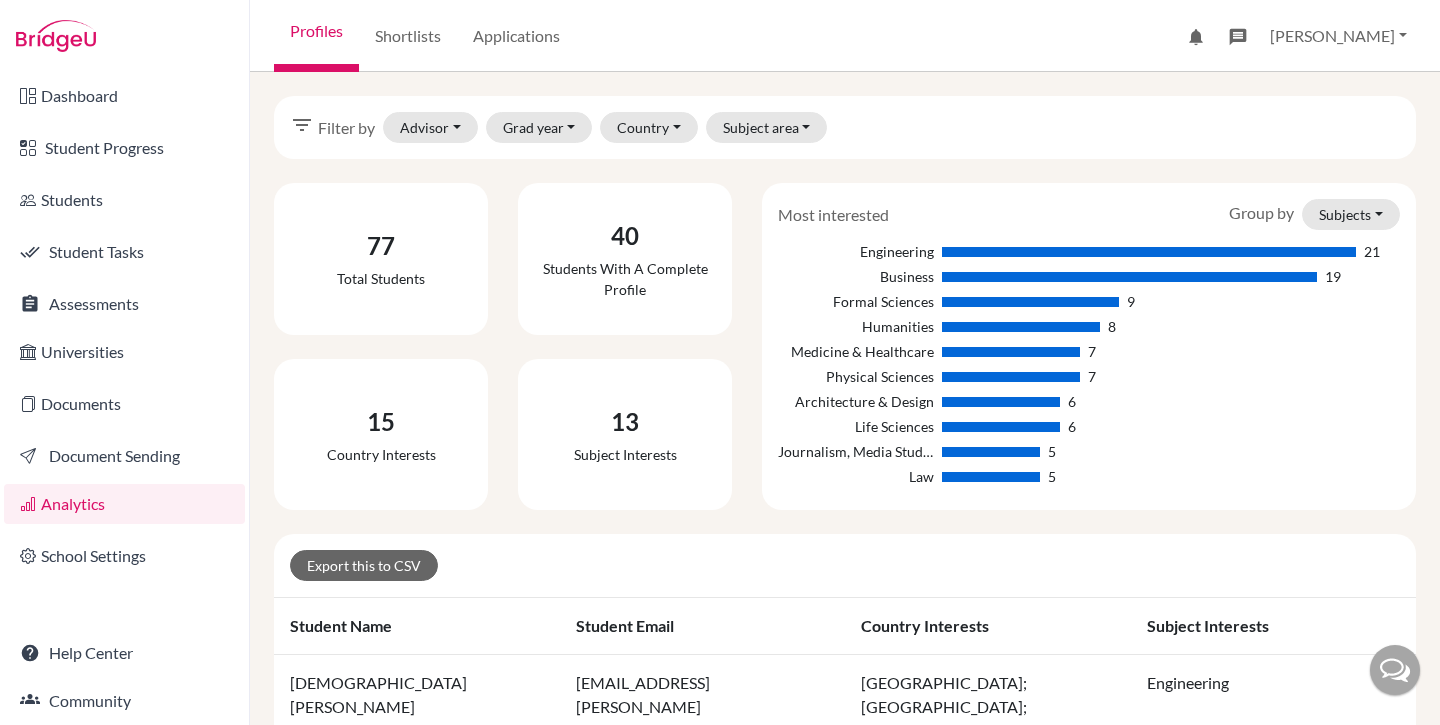 scroll, scrollTop: 0, scrollLeft: 0, axis: both 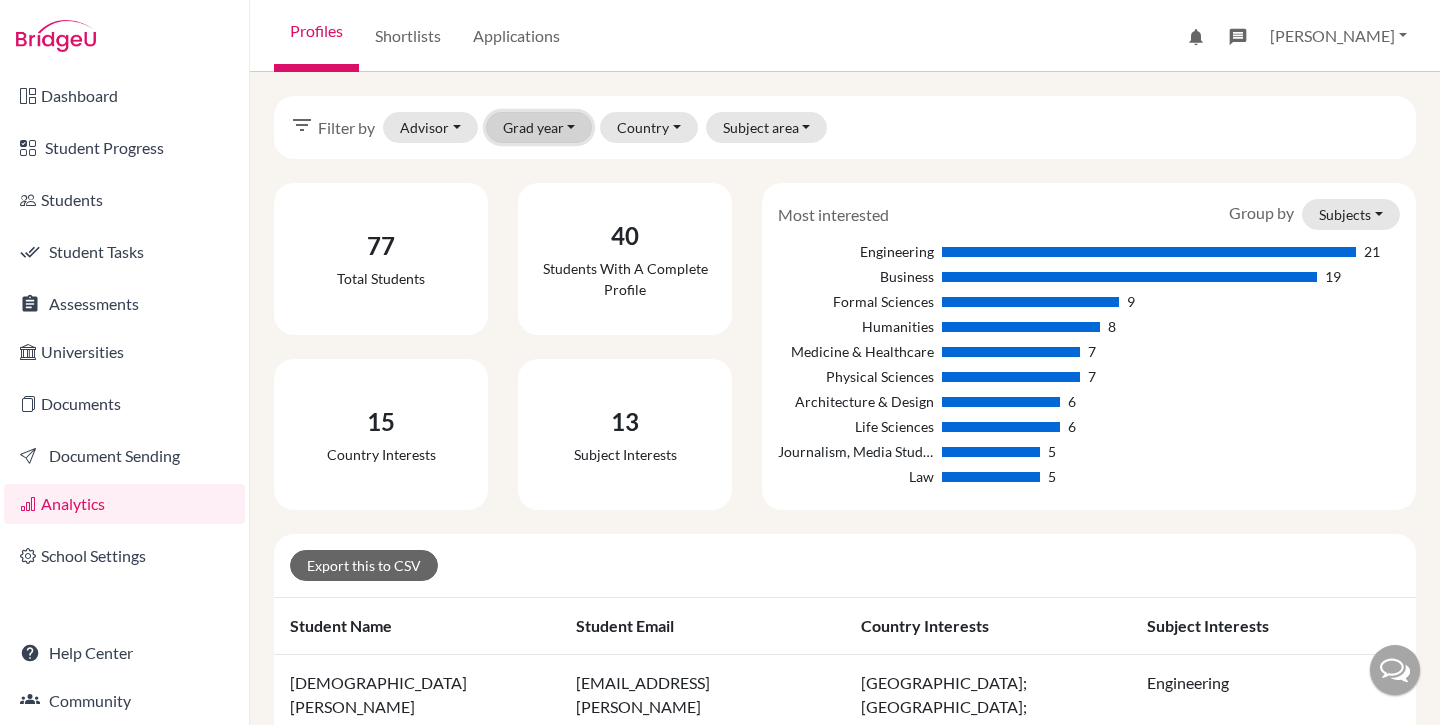 click on "Grad year" at bounding box center [539, 127] 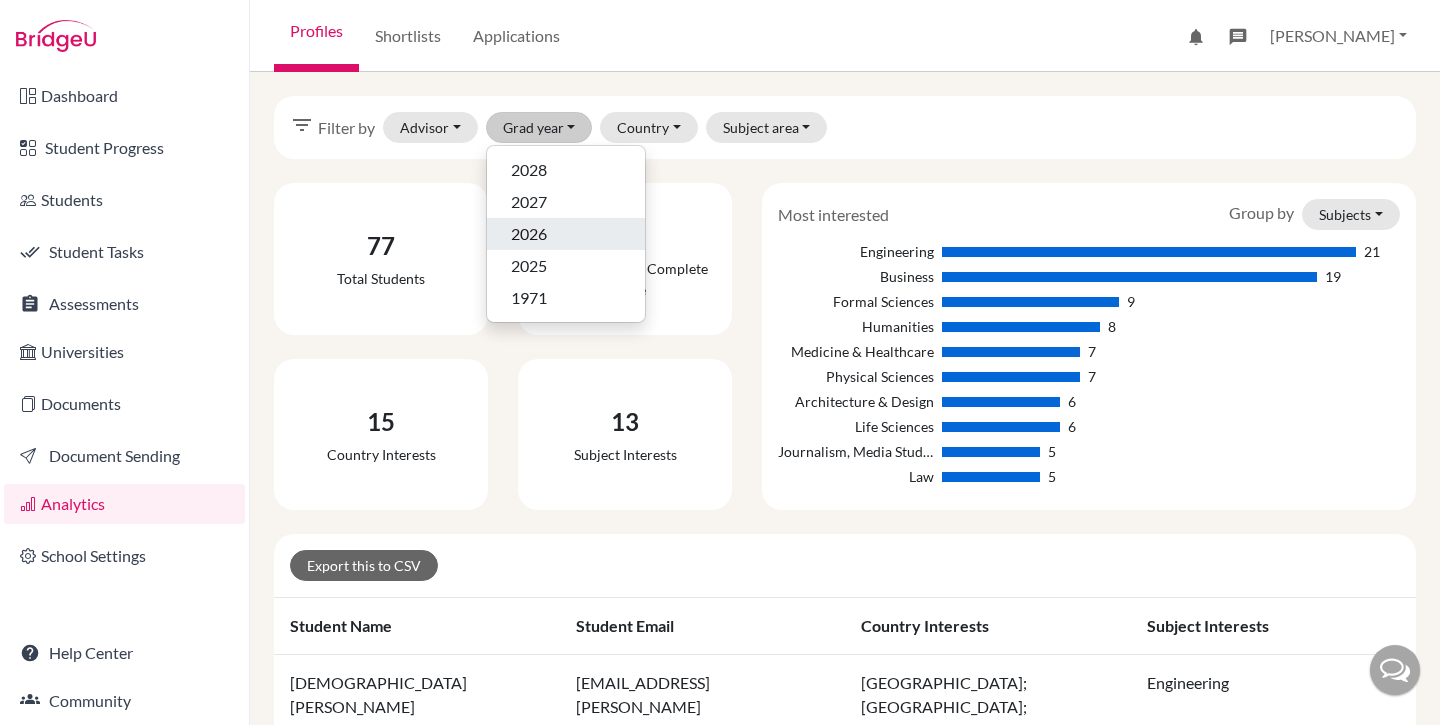 click on "2026" at bounding box center [529, 234] 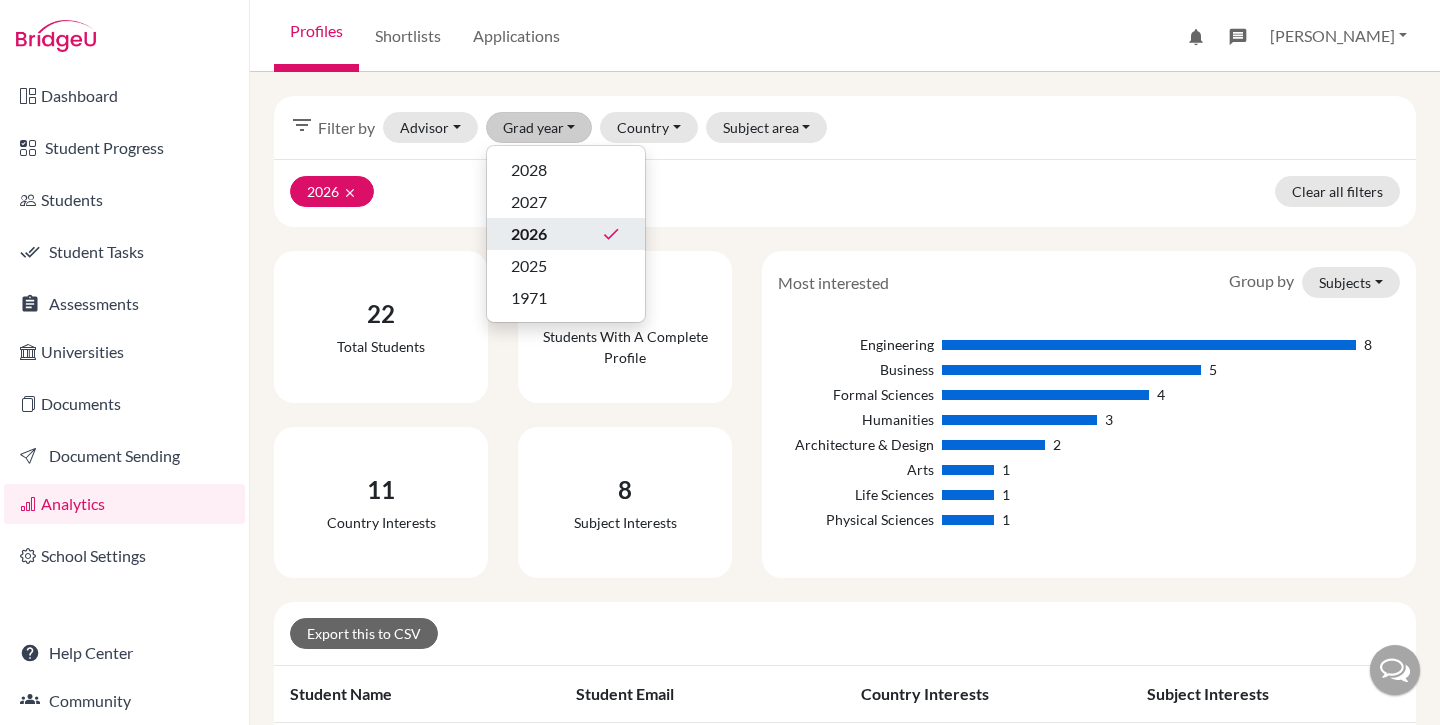 click on "8 Subject interests" at bounding box center [625, 503] 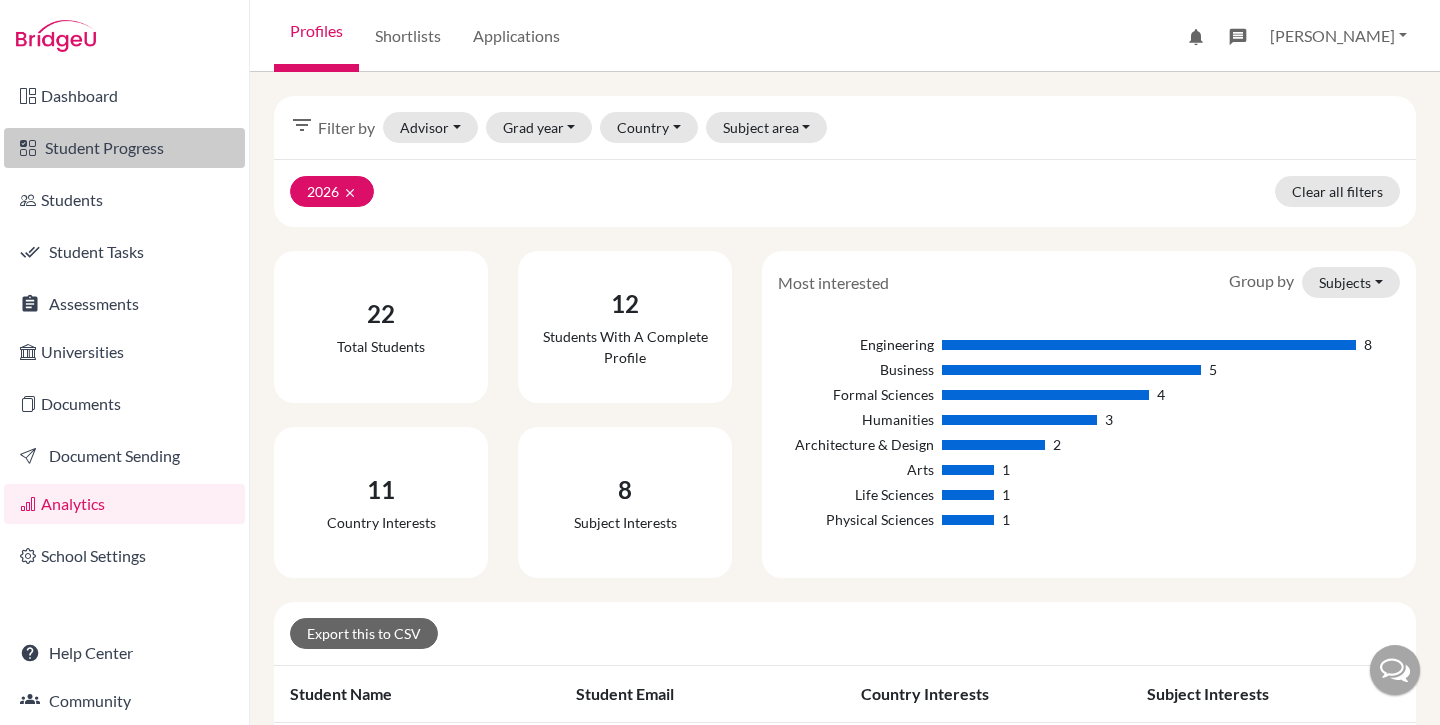 click on "Student Progress" at bounding box center [124, 148] 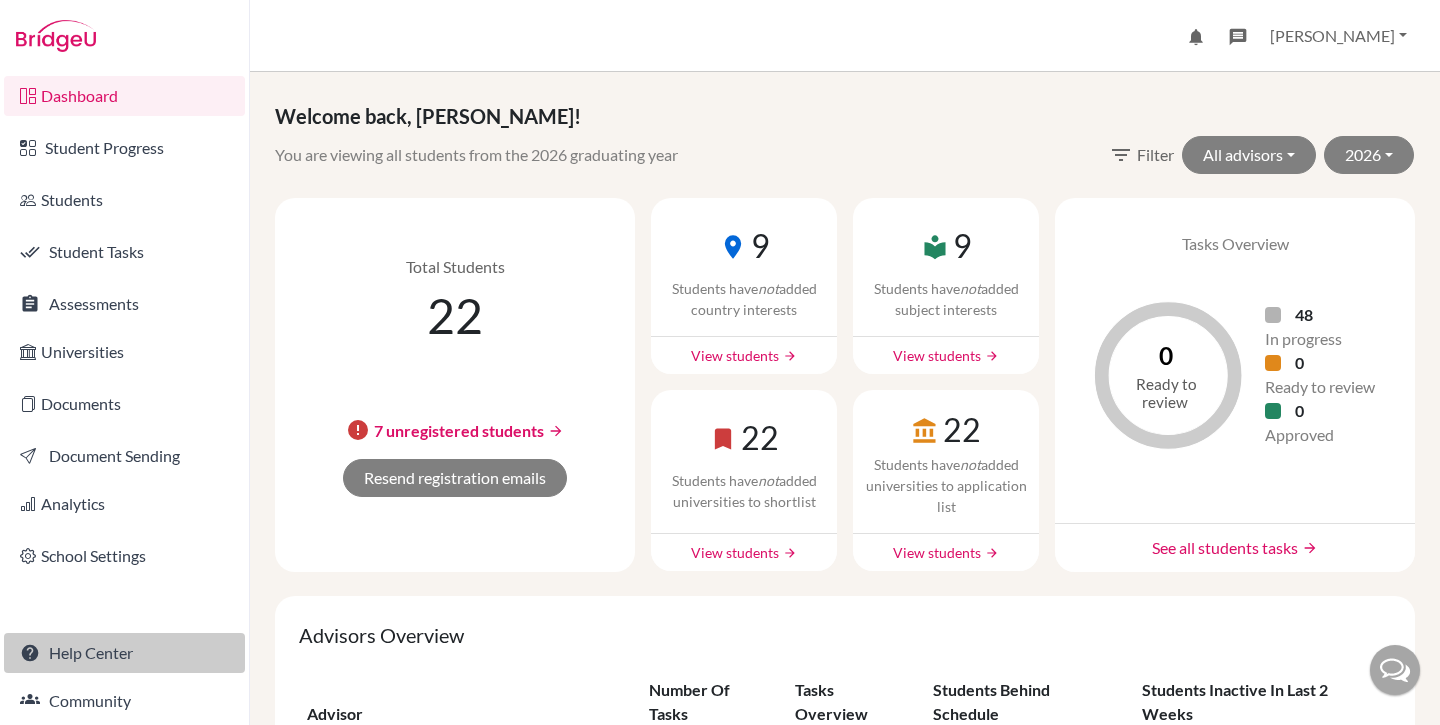 scroll, scrollTop: 0, scrollLeft: 0, axis: both 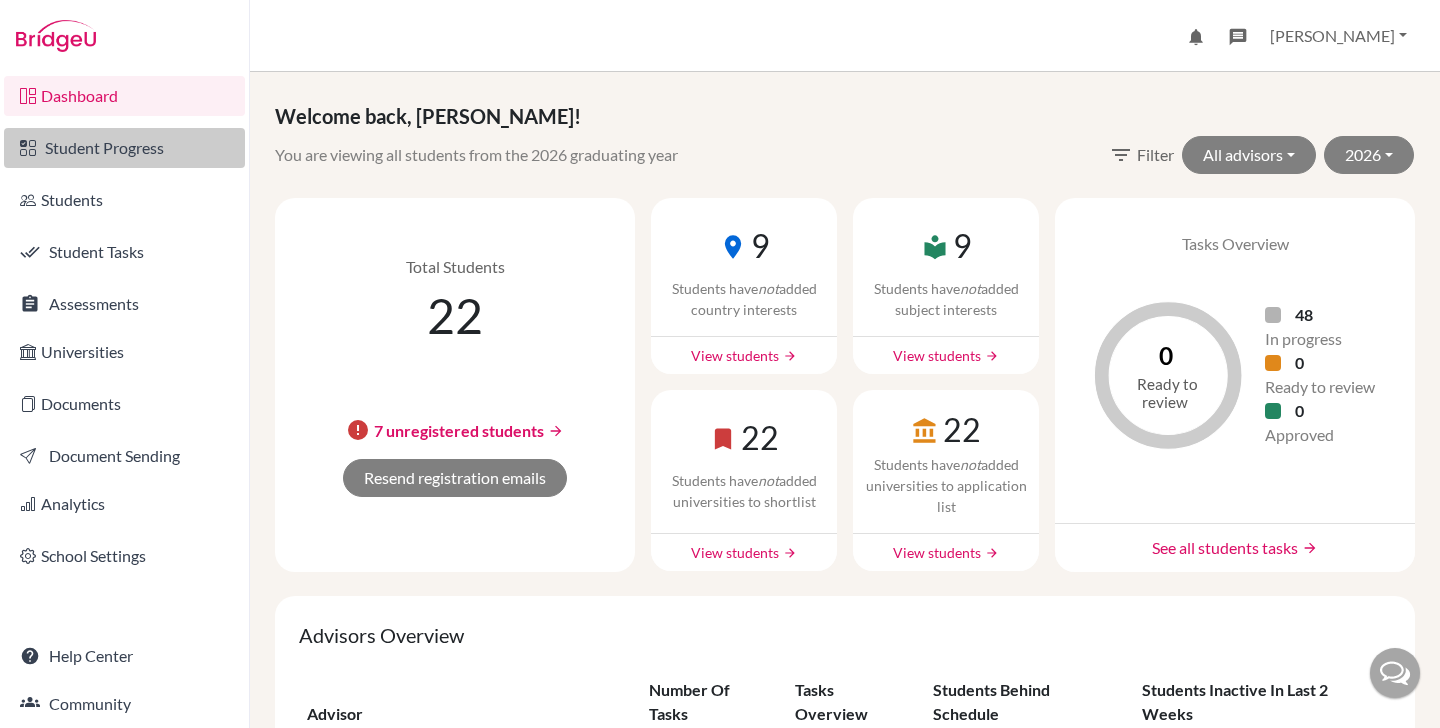 click on "Student Progress" at bounding box center [124, 148] 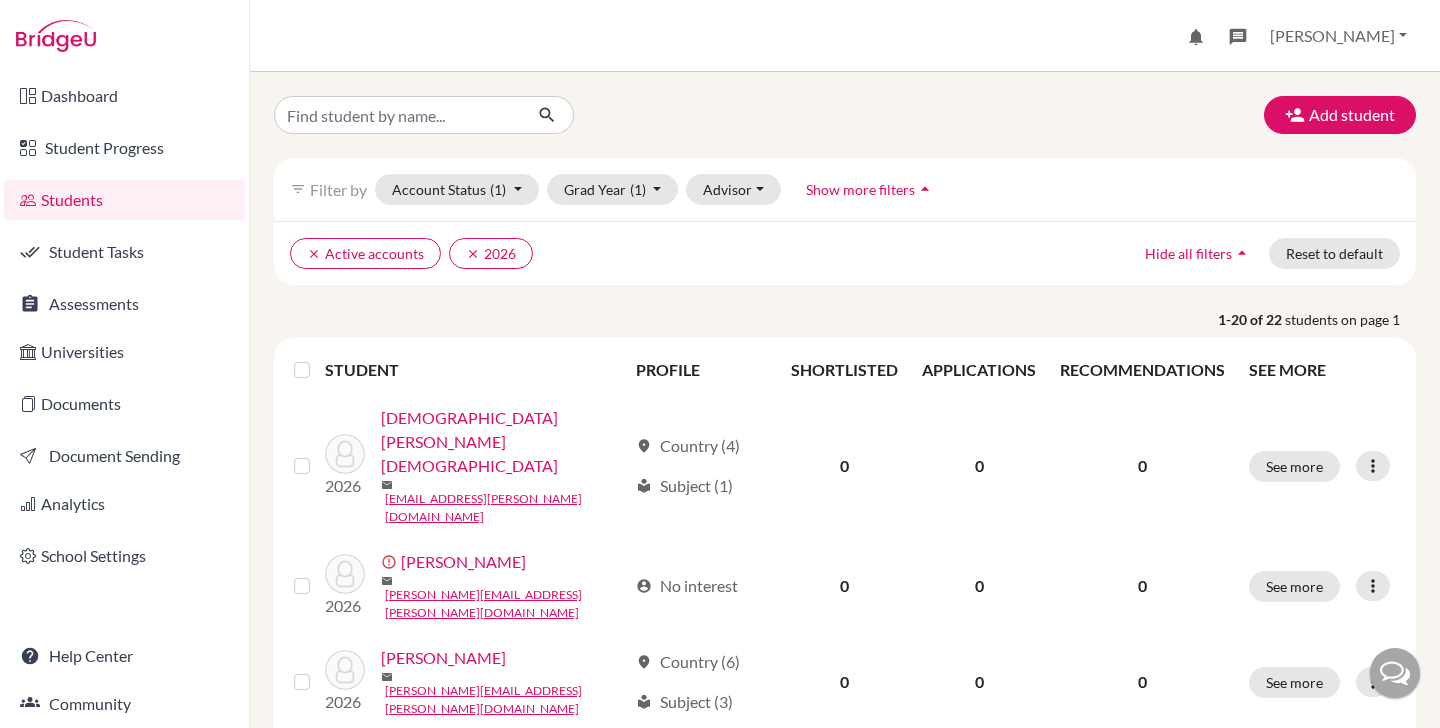scroll, scrollTop: 0, scrollLeft: 0, axis: both 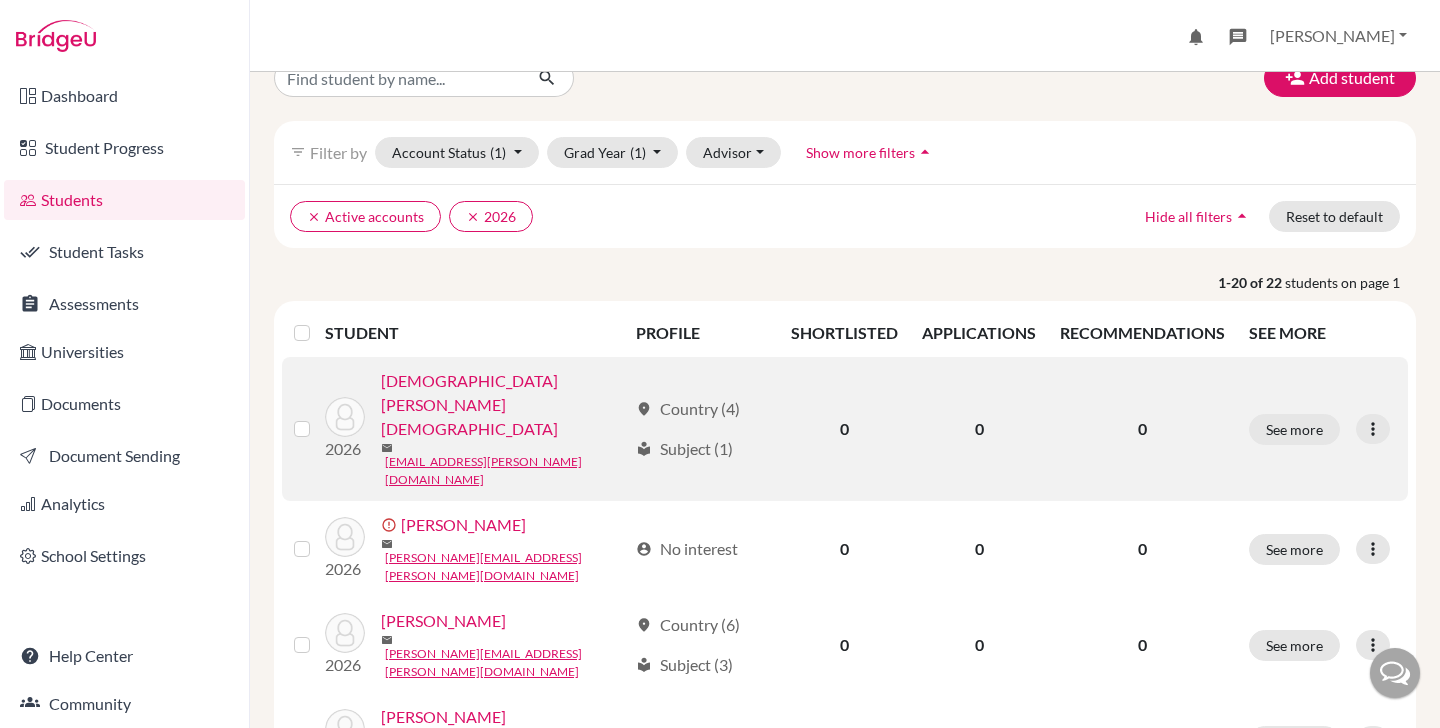 click on "Abraham , Isaiah" at bounding box center [504, 405] 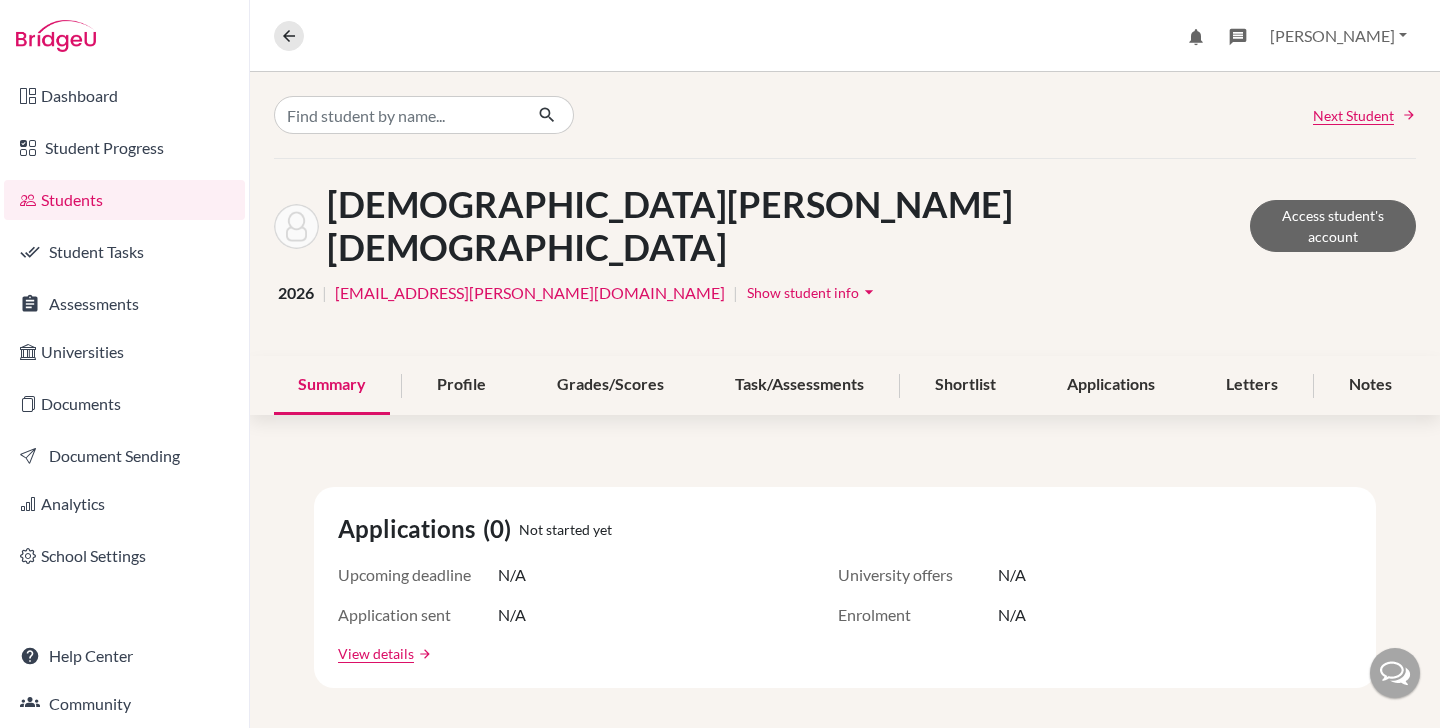 click on "Abraham , Isaiah  Access student's account 2026 | isaiah.abraham@10xinternationalschool.com | Show student info arrow_drop_down" 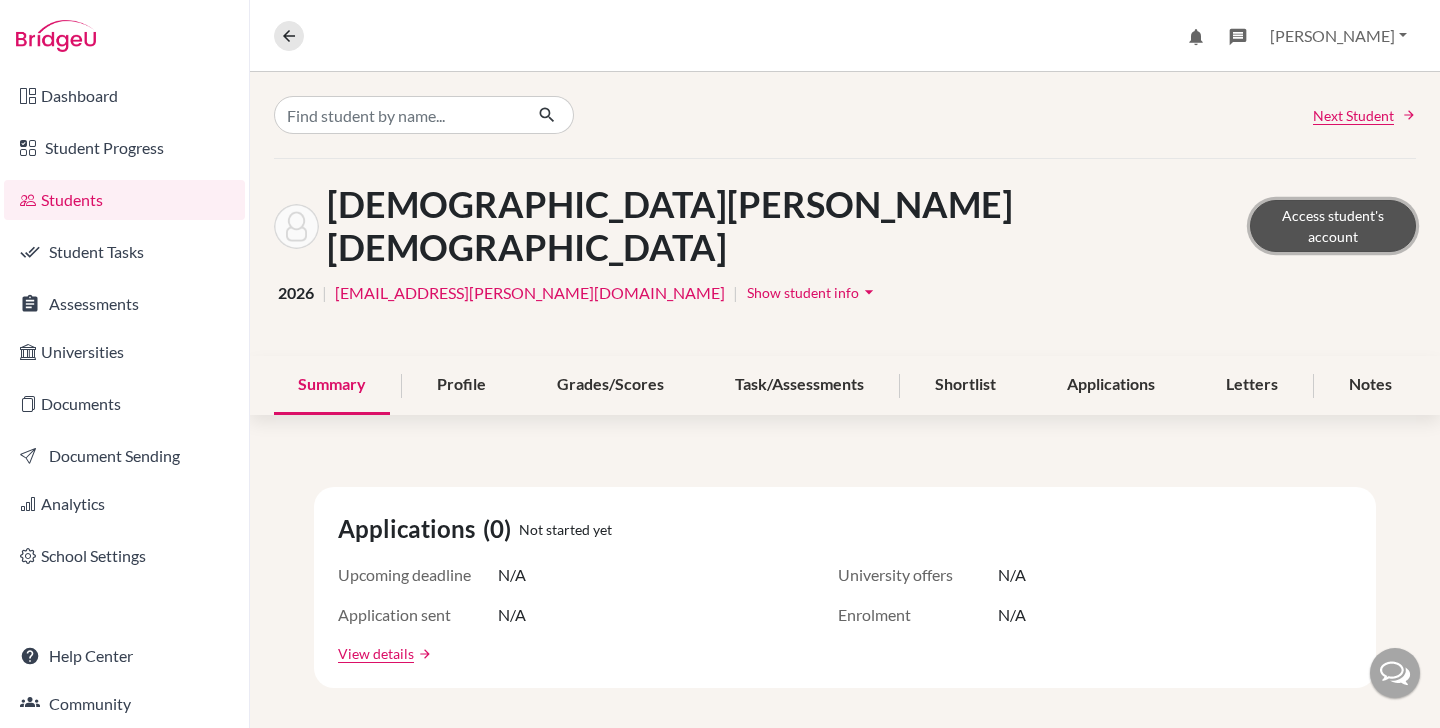click on "Access student's account" at bounding box center (1333, 226) 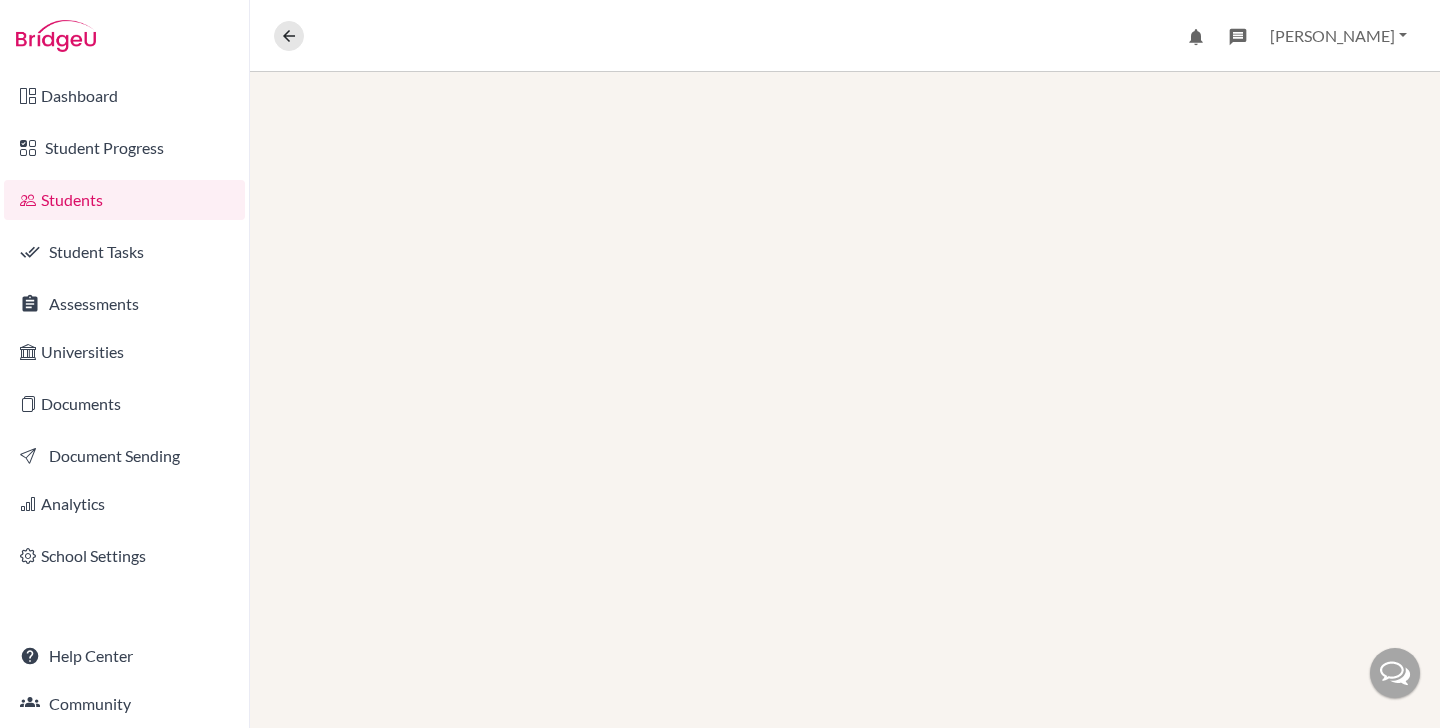 scroll, scrollTop: 0, scrollLeft: 0, axis: both 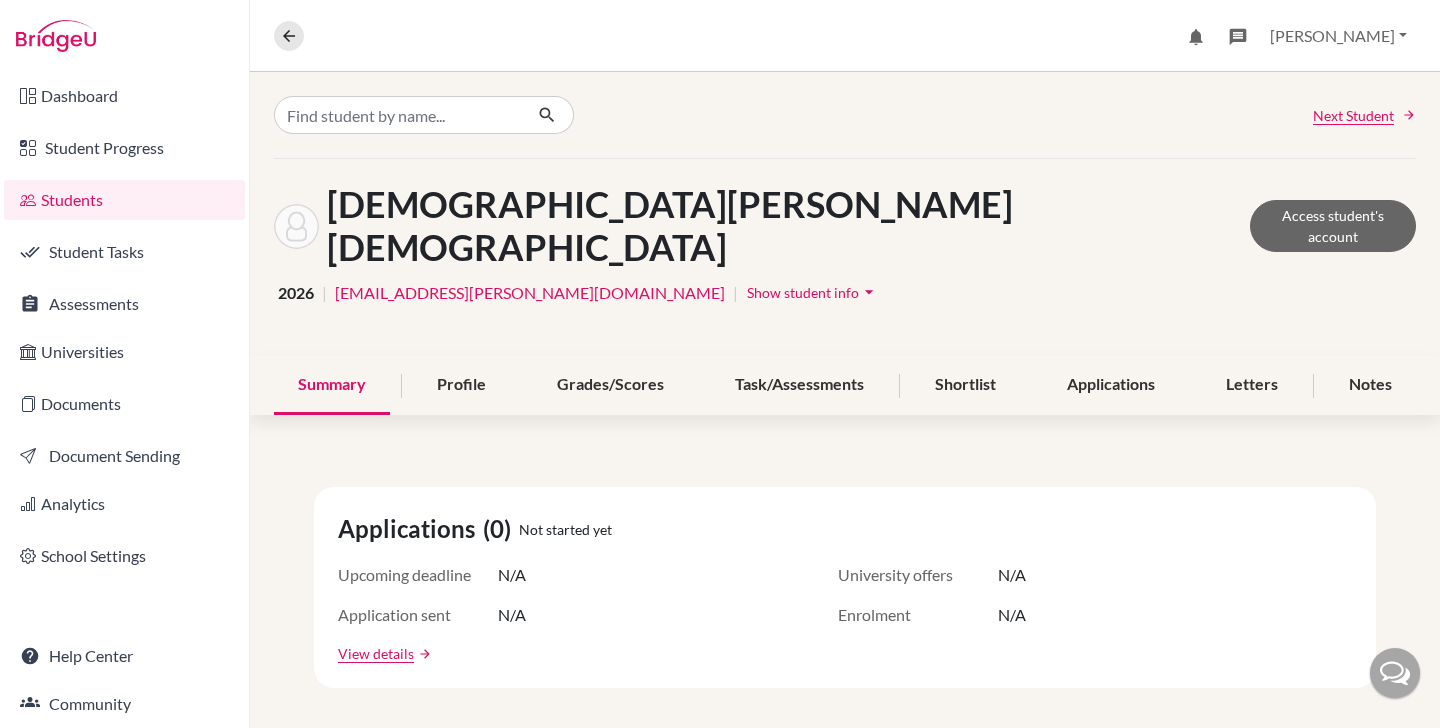 click on "Show student info" at bounding box center [803, 292] 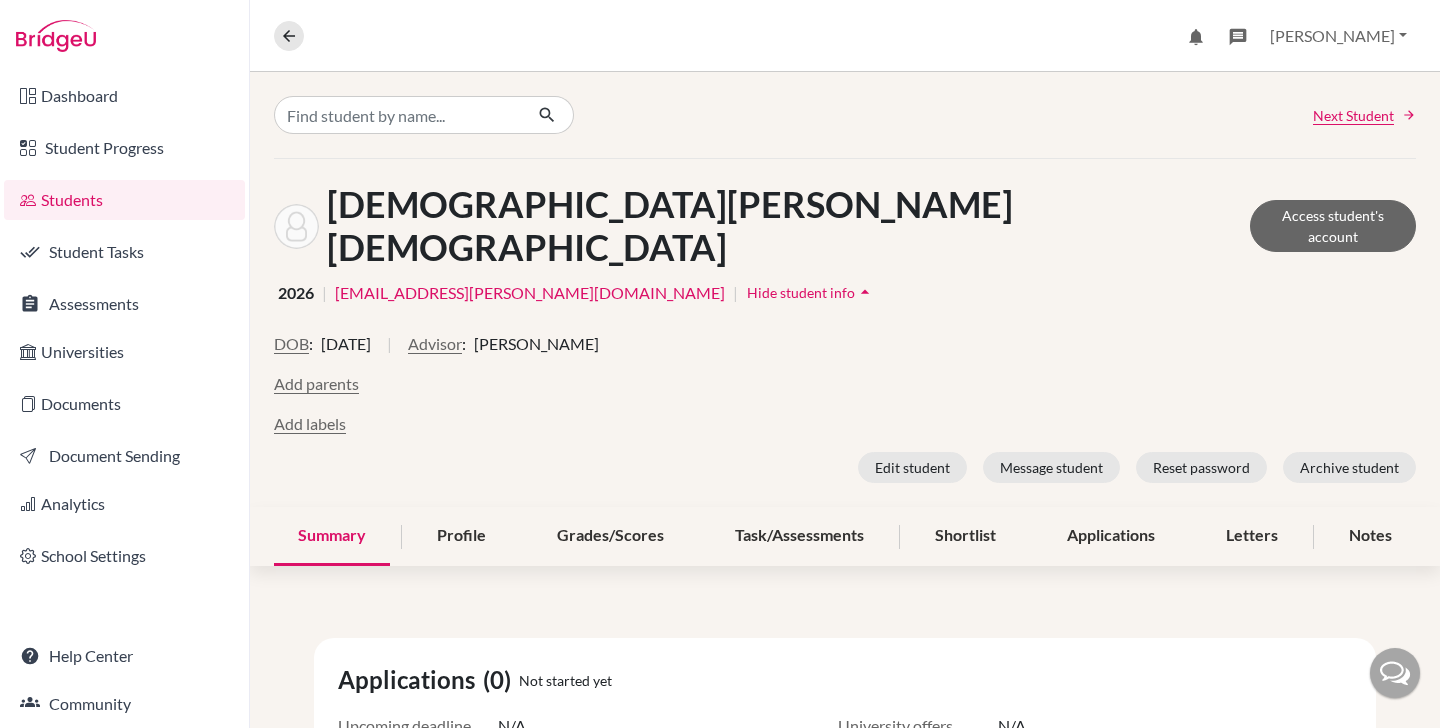 click on "Hide student info" at bounding box center (801, 292) 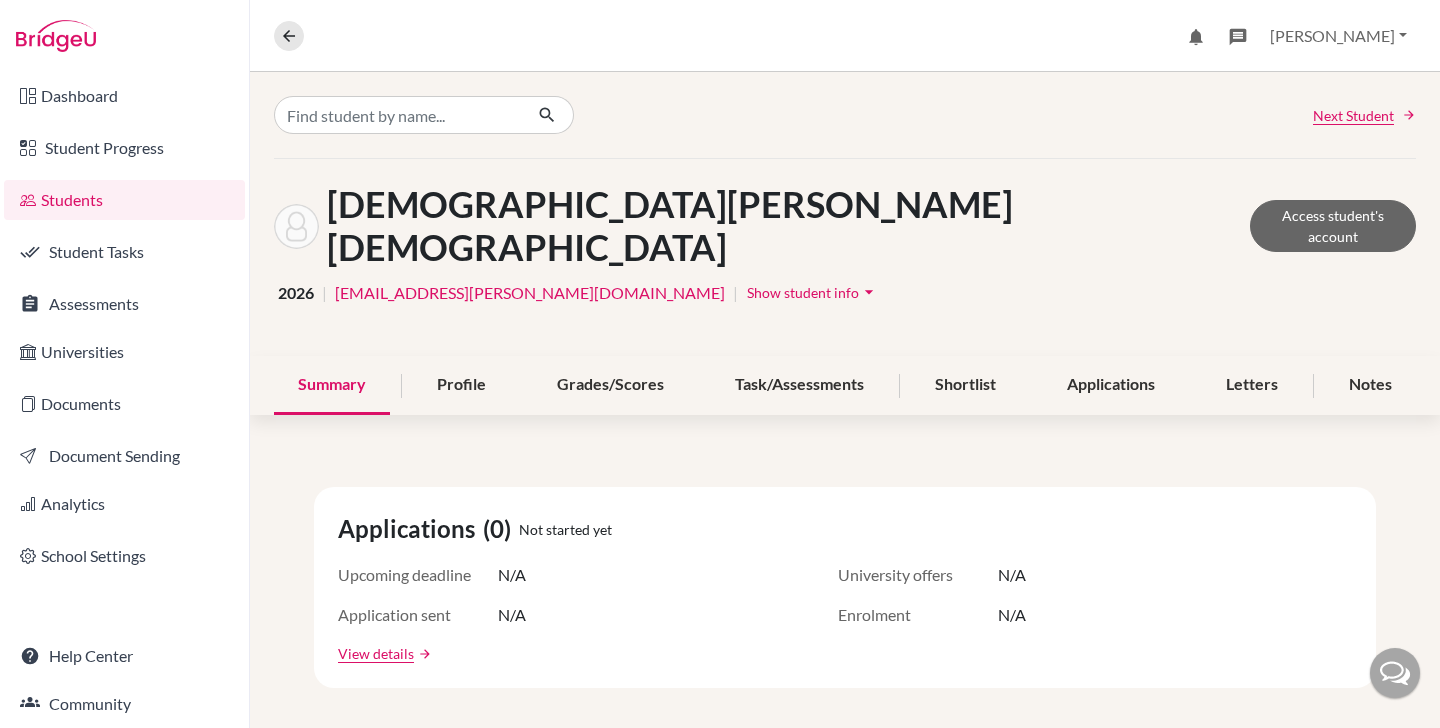 click on "Show student info" at bounding box center [803, 292] 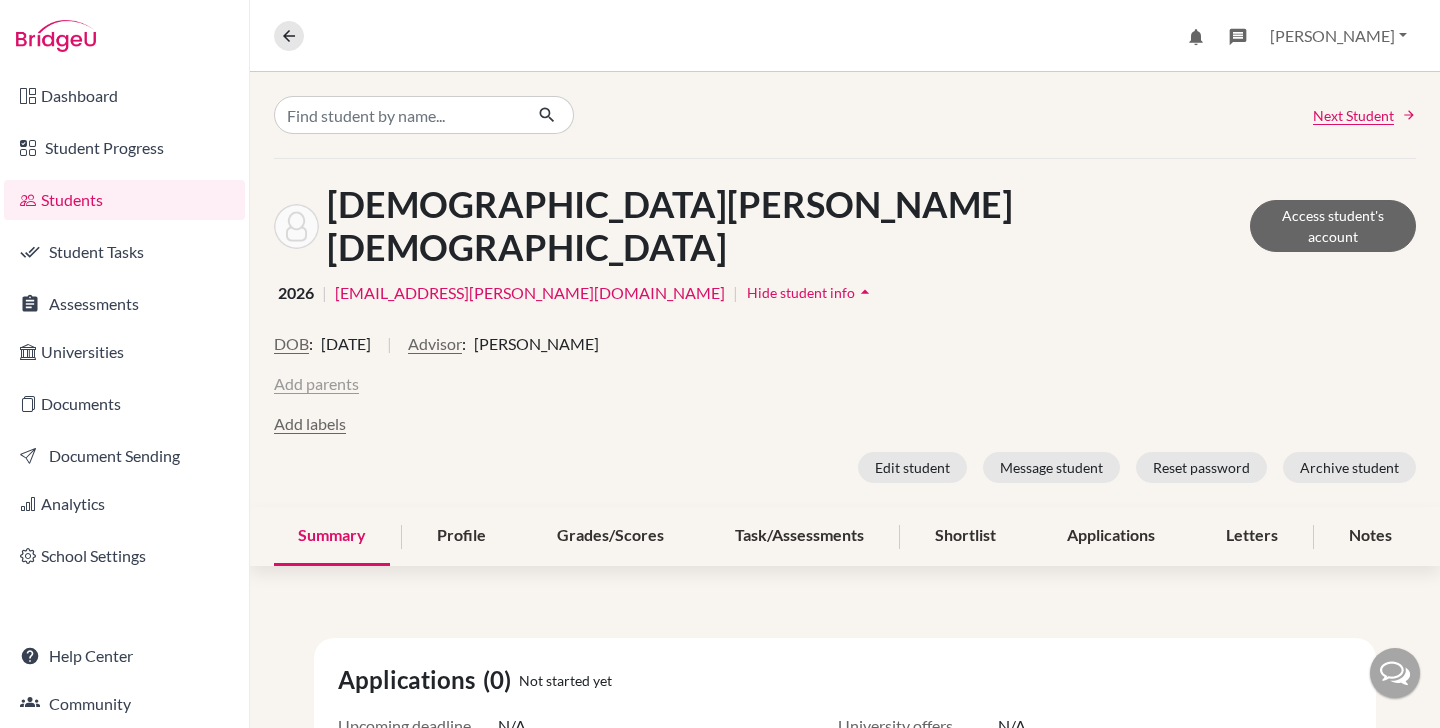 click on "Add parents" at bounding box center [316, 384] 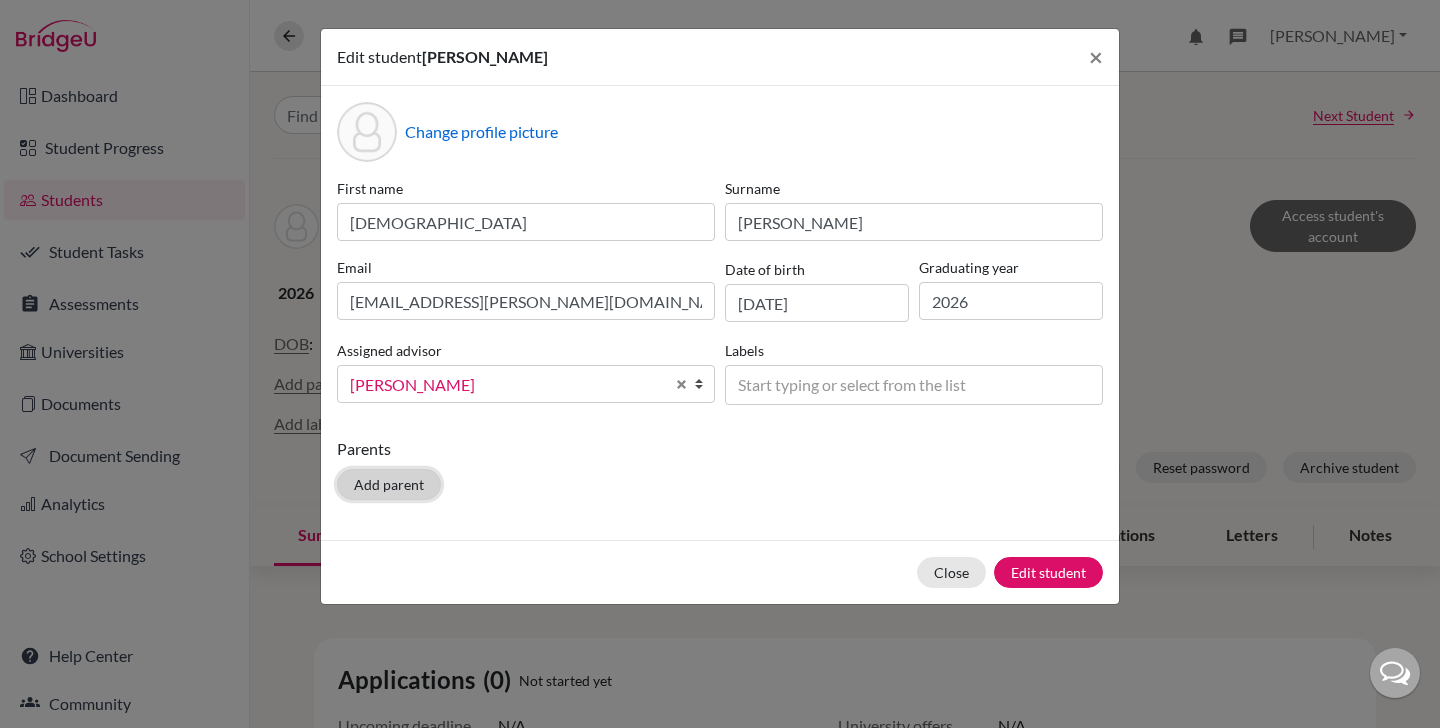 click on "Add parent" 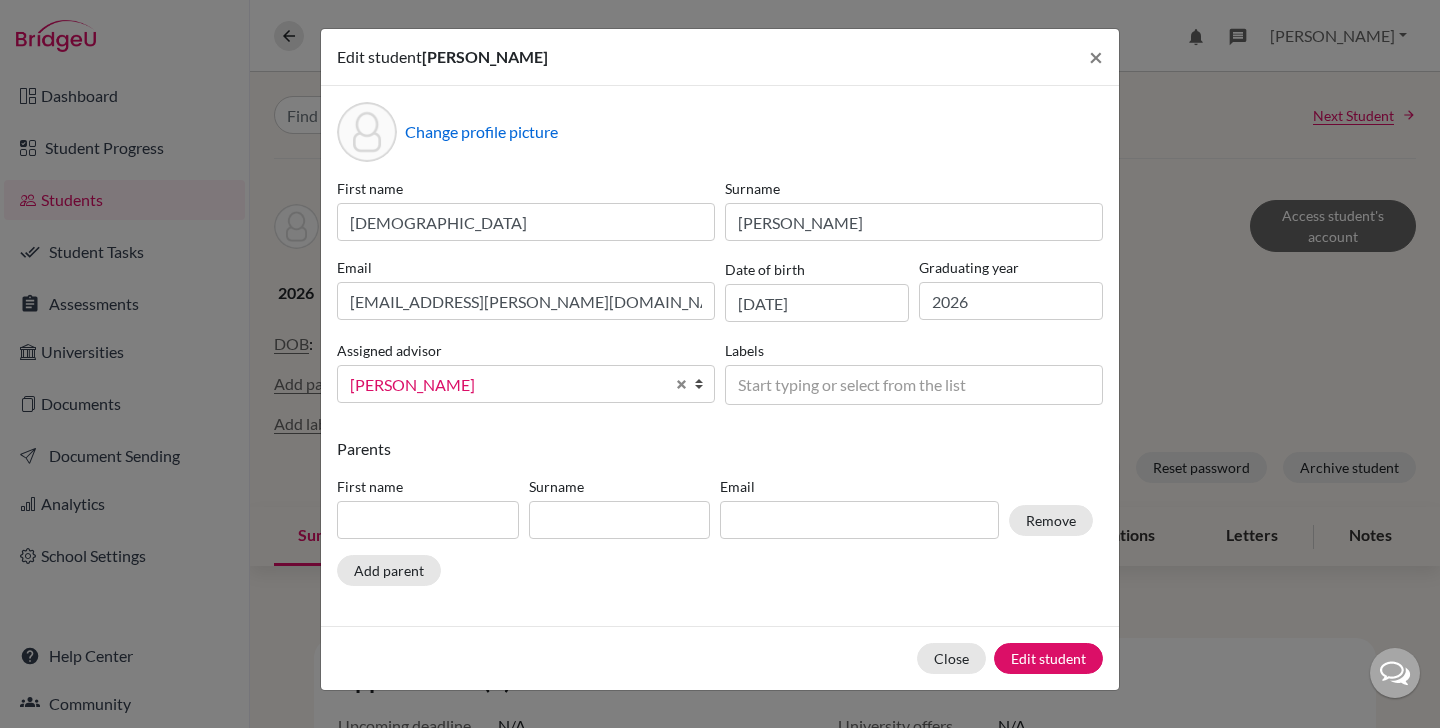 click on "Edit student Isaiah  Abraham  × Change profile picture First name Isaiah Surname Abraham Email isaiah.abraham@10xinternationalschool.com Date of birth 12/04/2008 Graduating year 2026 Assigned advisor Chakravarthy, Dr Savita  Chandrashekaran, Aparna
Chandrashekaran, Aparna
Labels
Start typing or select from the list
Parents First name Surname Email Remove Add parent Close Edit student" 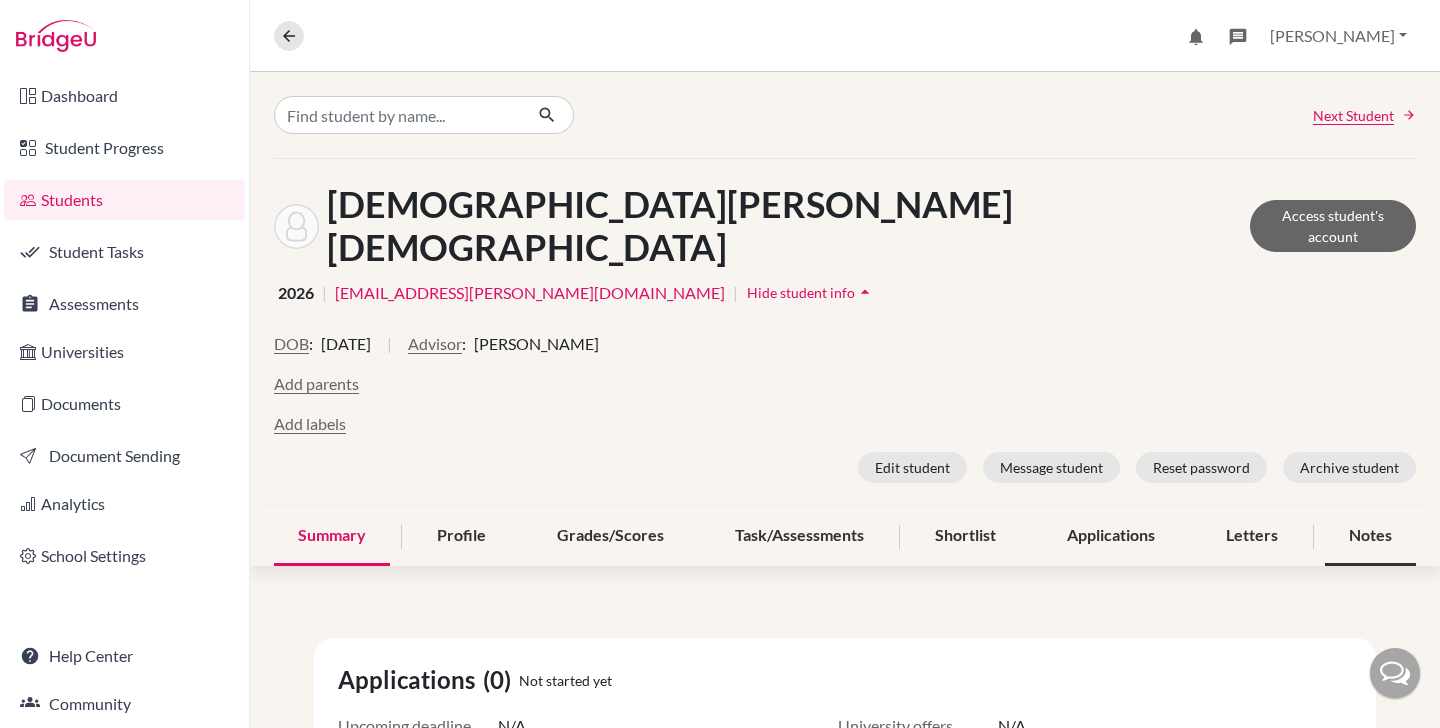 click on "Notes" at bounding box center [1370, 536] 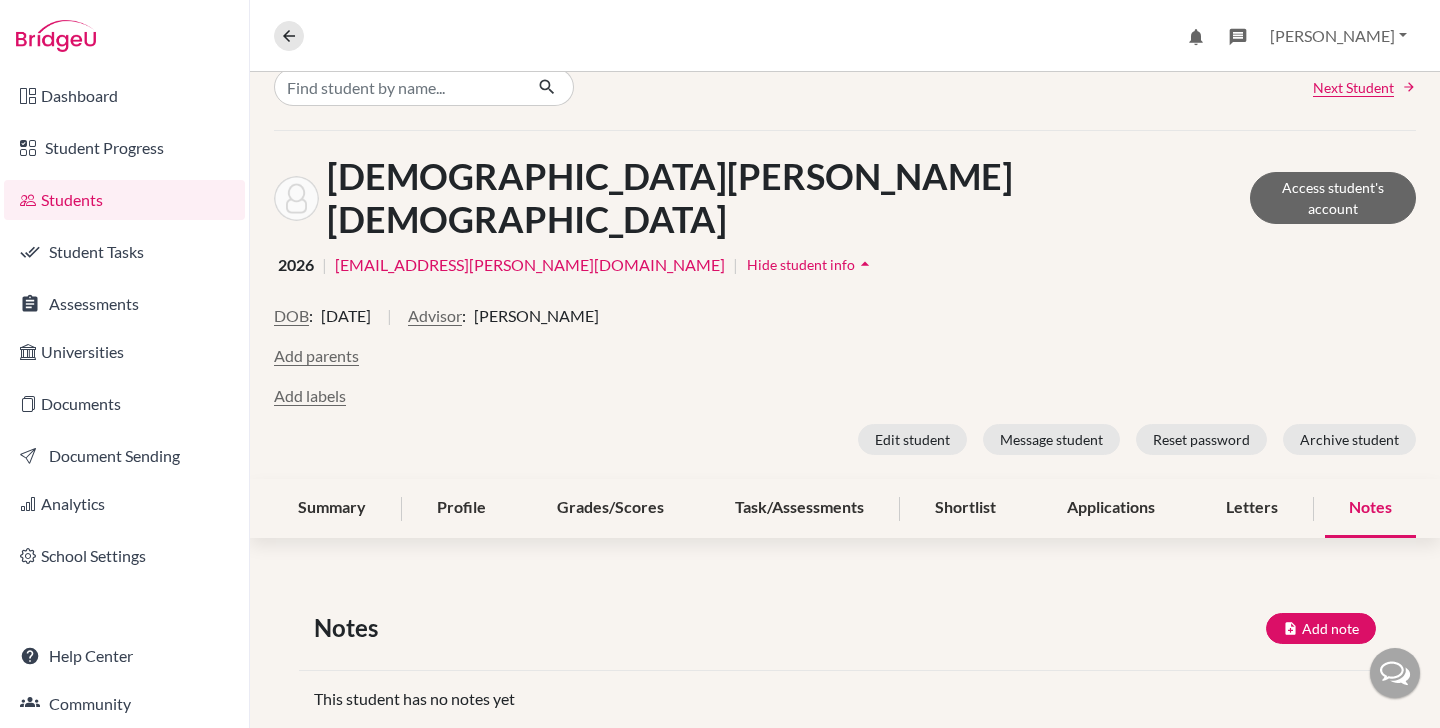 scroll, scrollTop: 34, scrollLeft: 0, axis: vertical 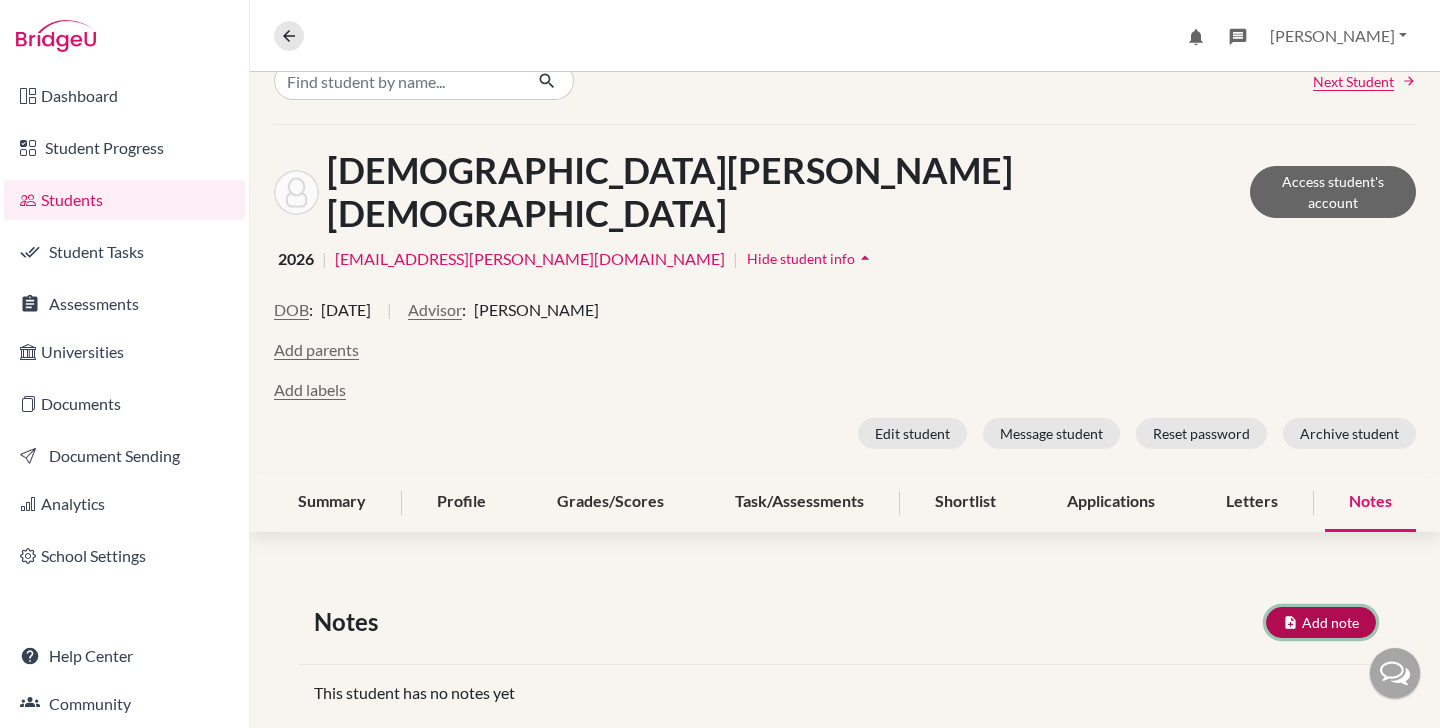 click on "Add note" at bounding box center (1321, 622) 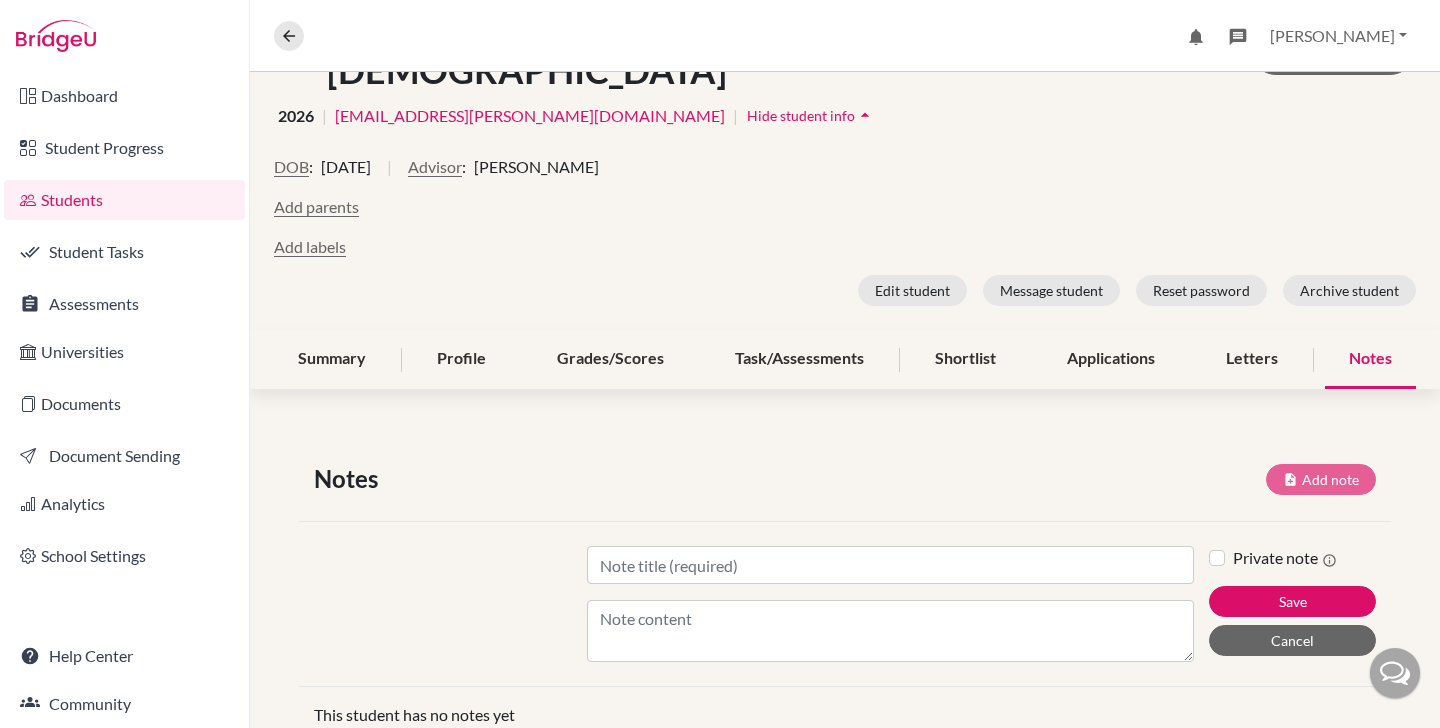 scroll, scrollTop: 199, scrollLeft: 0, axis: vertical 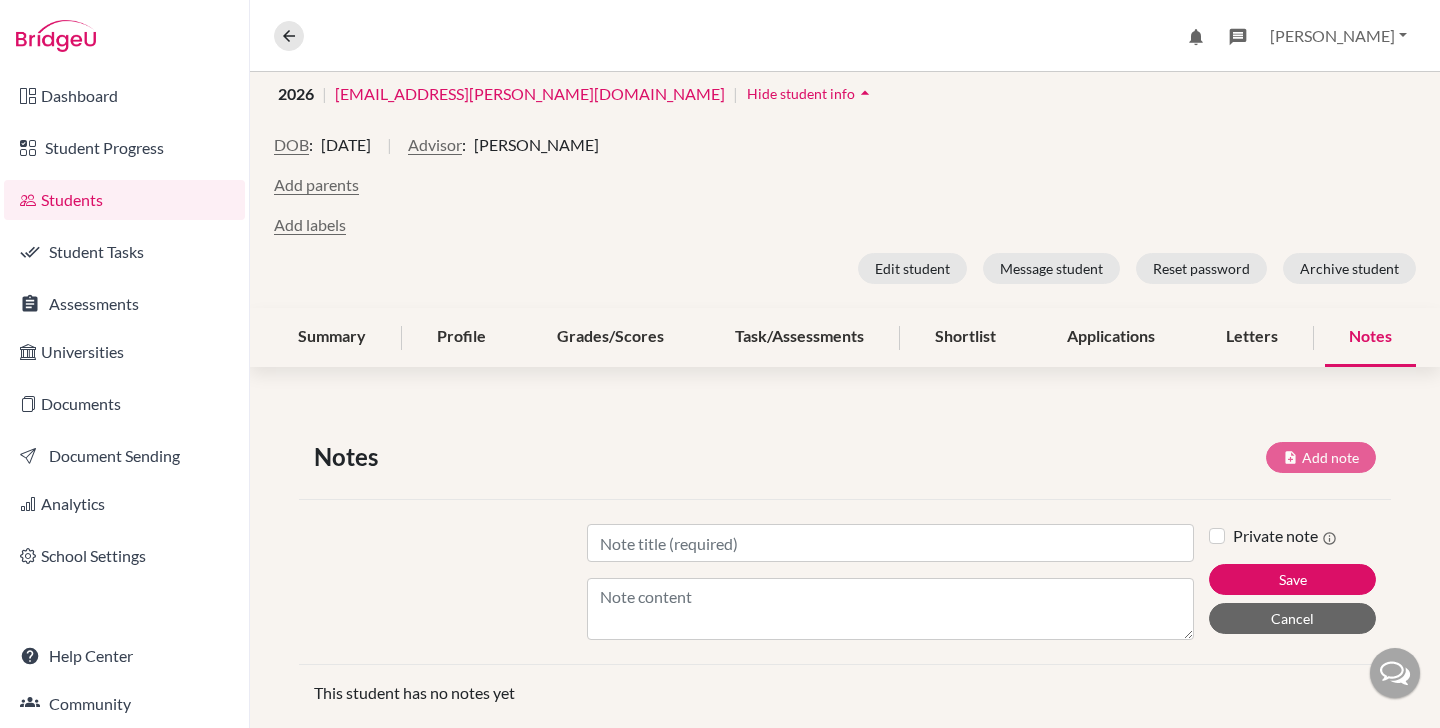 click on "Private note" at bounding box center [1285, 536] 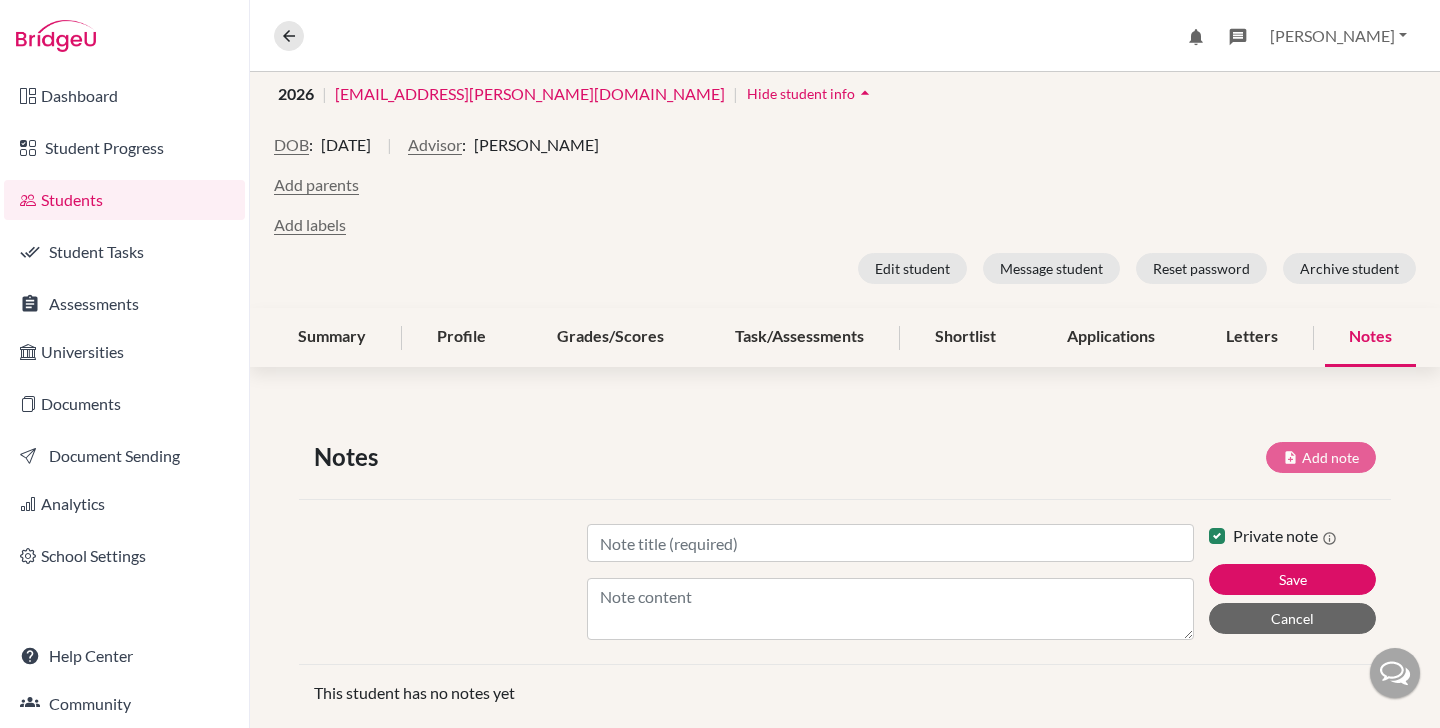 click on "Private note" at bounding box center (1285, 536) 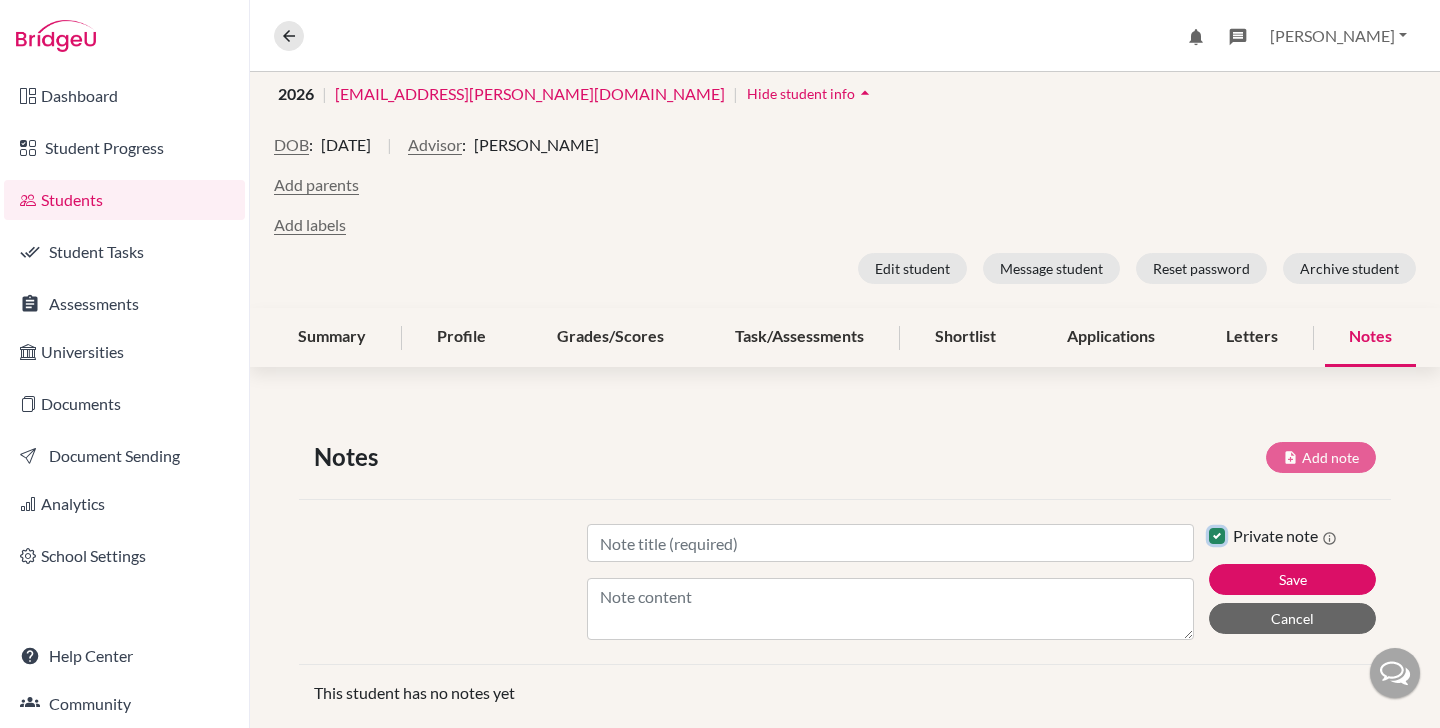 click on "Private note" at bounding box center (1217, 534) 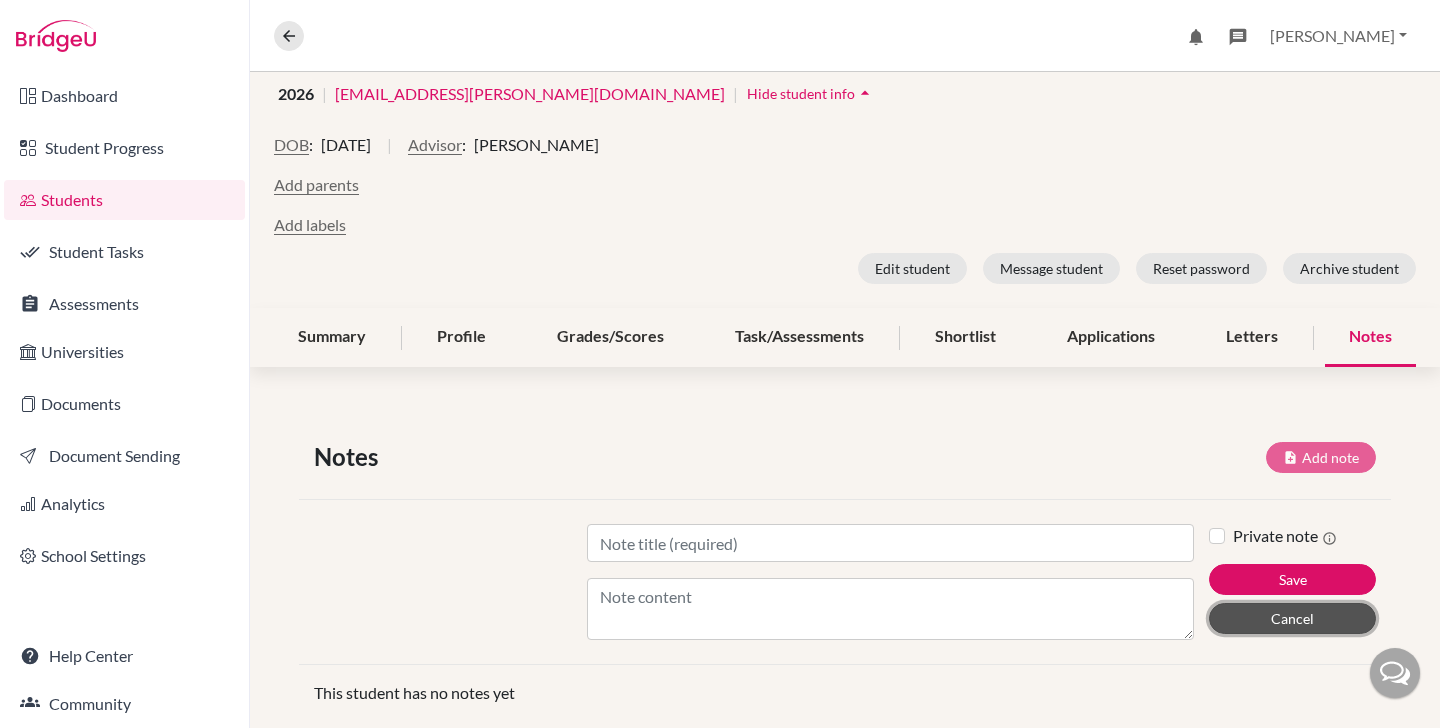 click on "Cancel" at bounding box center (1292, 618) 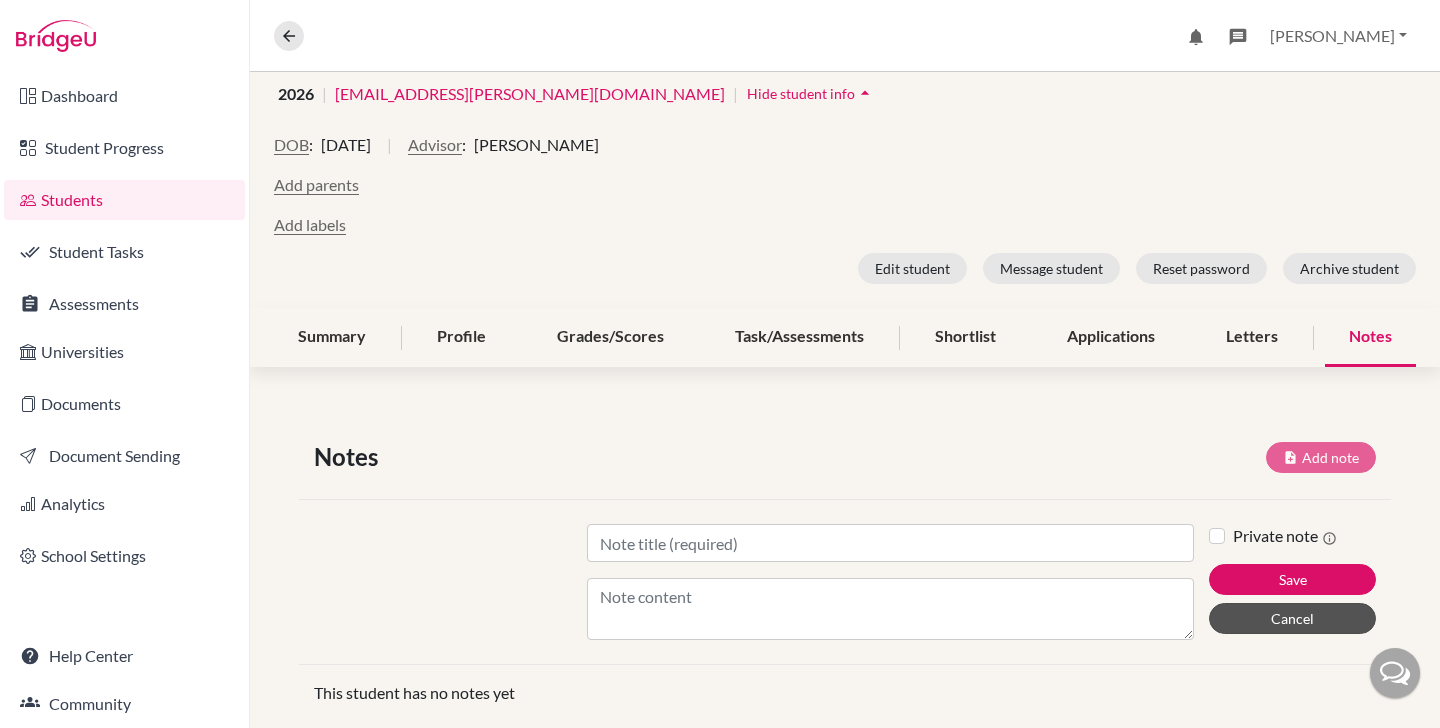 scroll, scrollTop: 34, scrollLeft: 0, axis: vertical 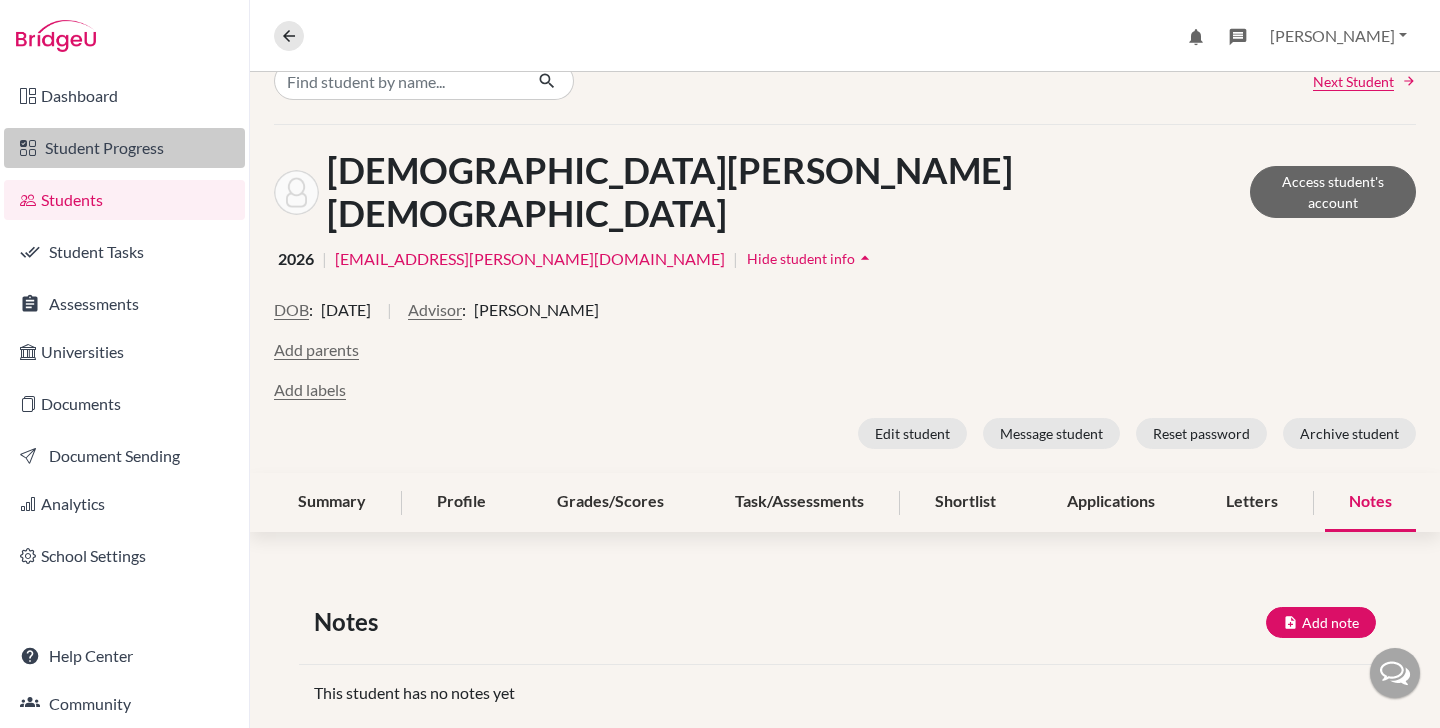 click on "Student Progress" at bounding box center [124, 148] 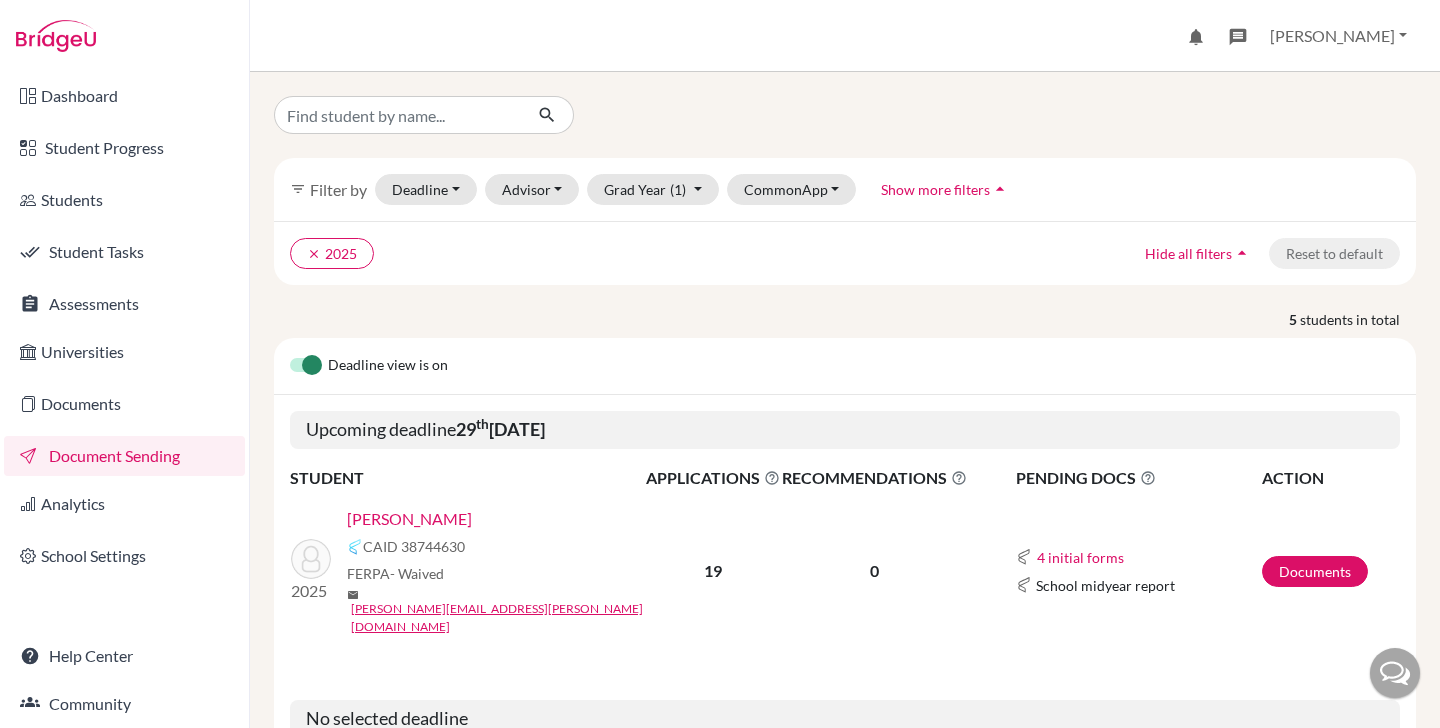 scroll, scrollTop: 0, scrollLeft: 0, axis: both 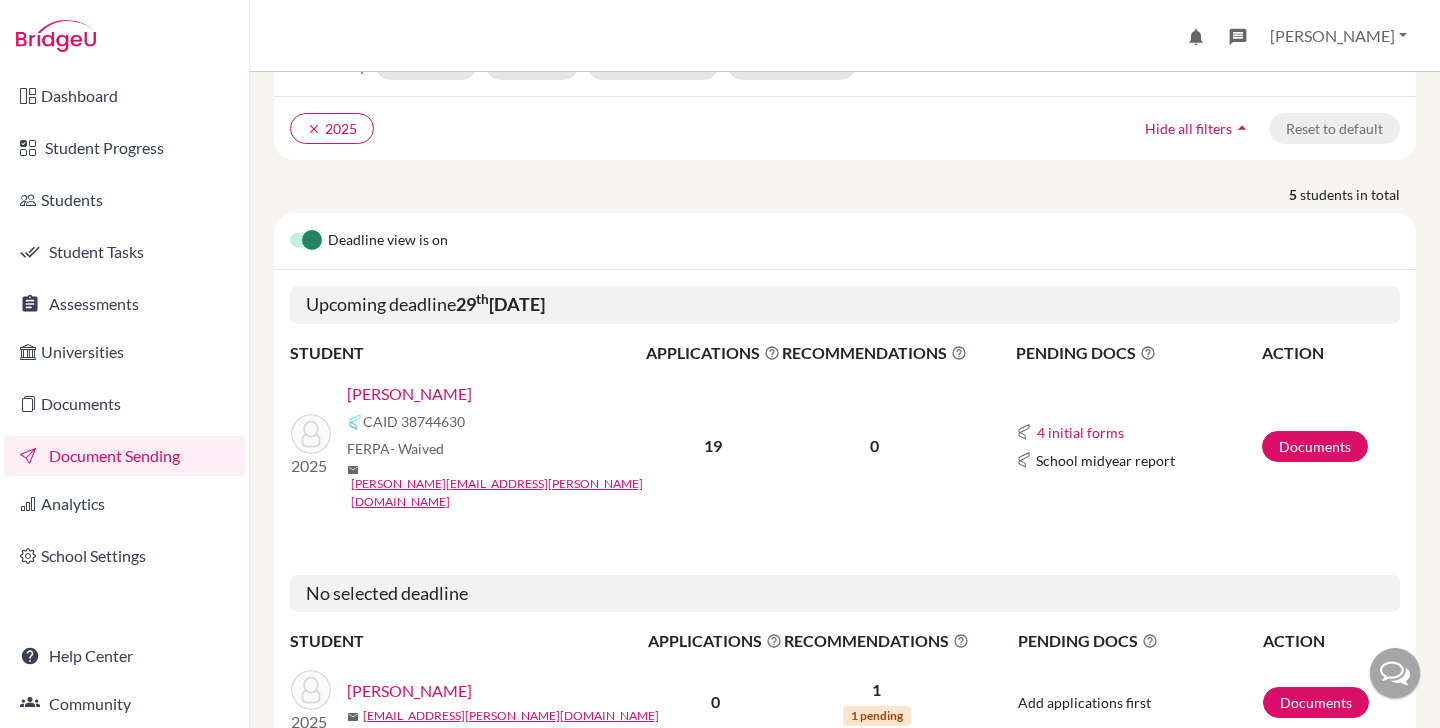 click on "Morisetty, Pranav" at bounding box center (409, 394) 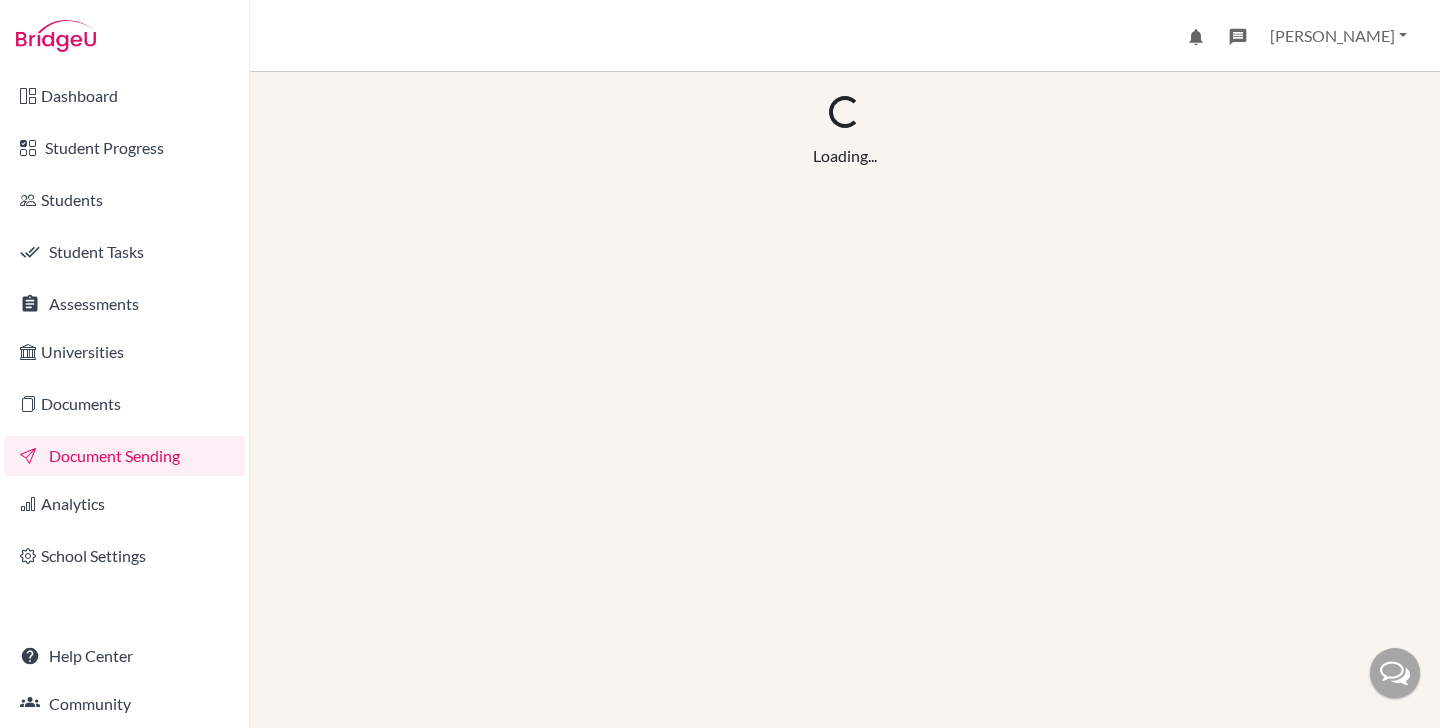 scroll, scrollTop: 0, scrollLeft: 0, axis: both 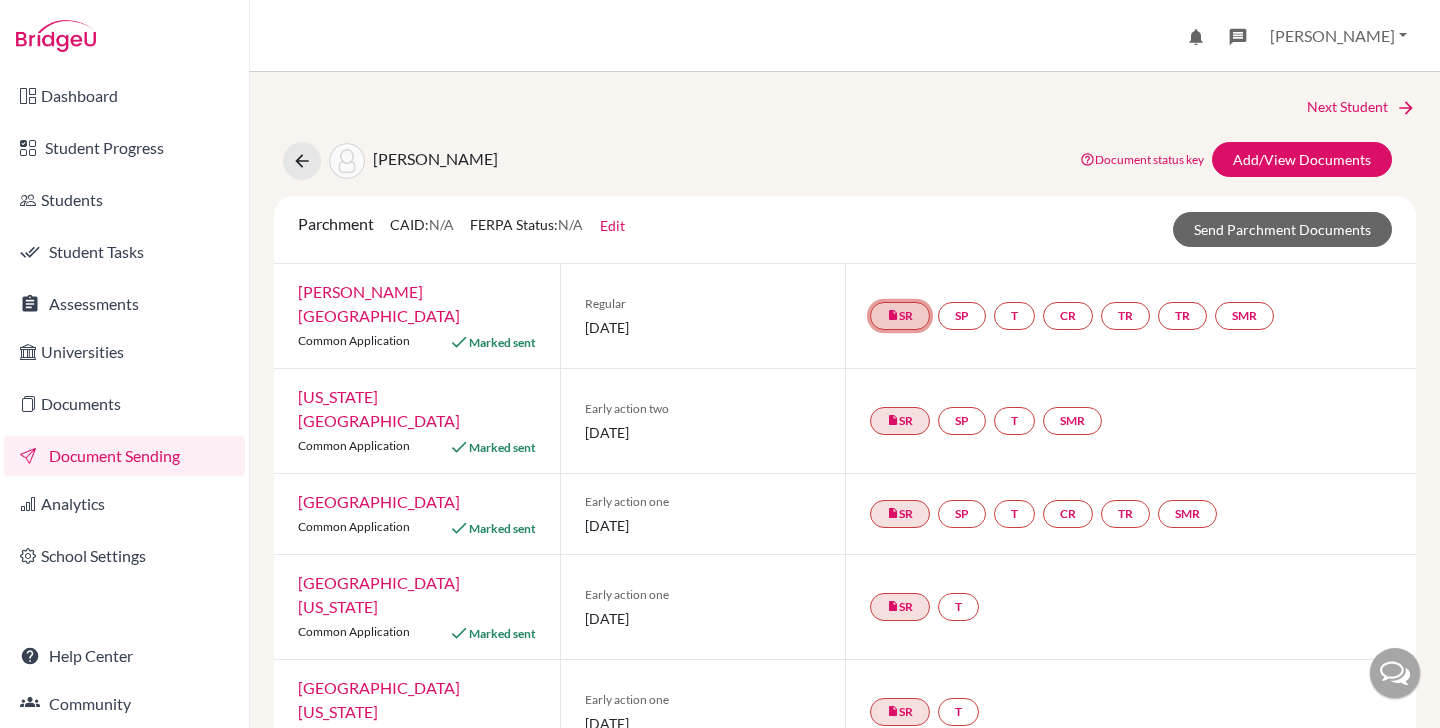 click on "insert_drive_file  SR" 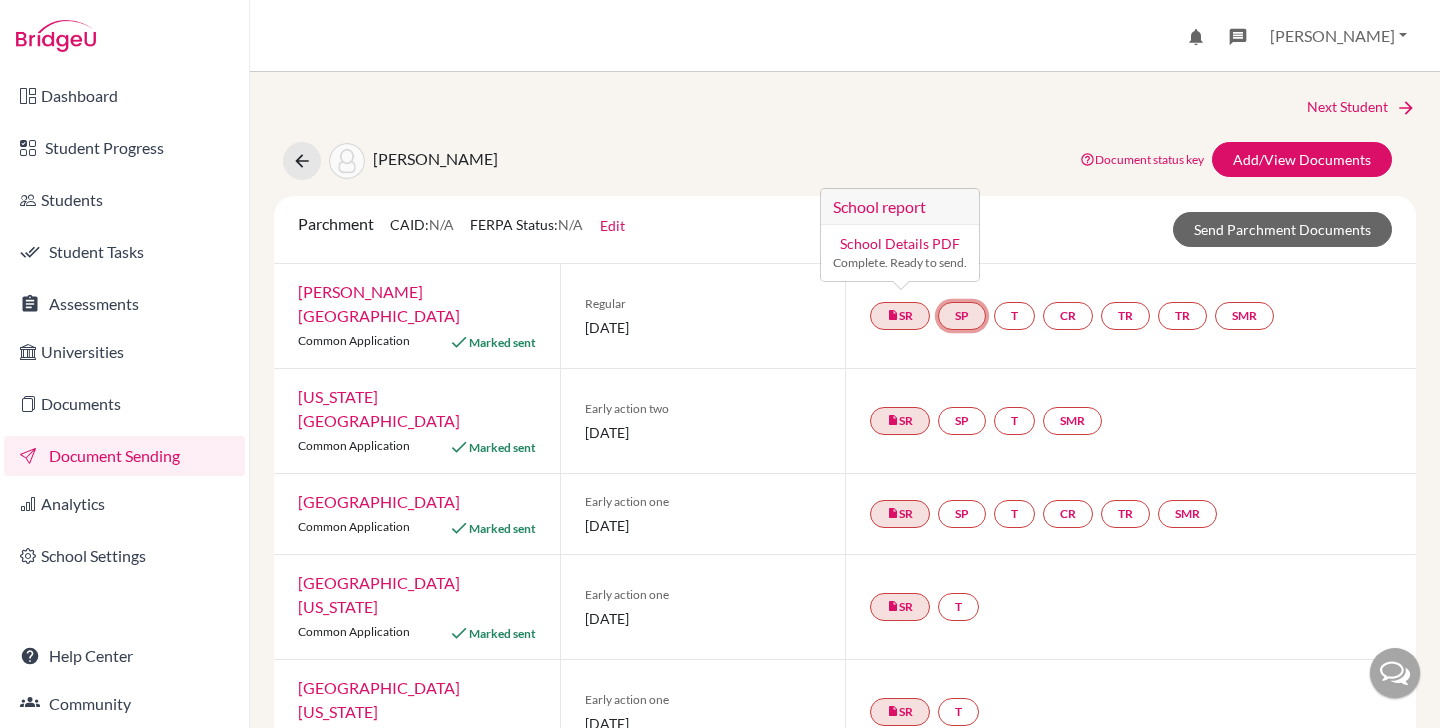click on "SP" 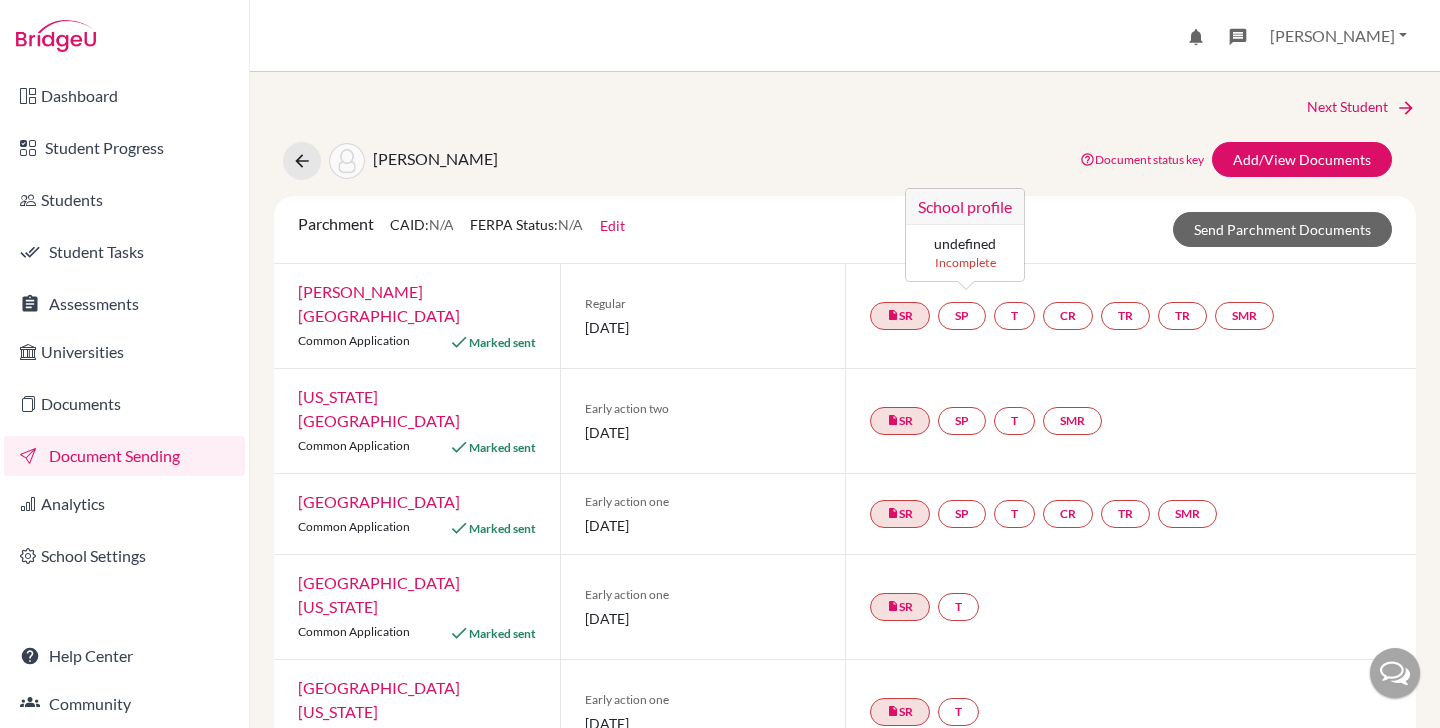 click on "Parchment  CAID:  N/A  FERPA Status:  N/A Edit Common App ID (CAID) Date of Birth 15/11/2007 FERPA waived by student? N/A Not waived Waived Not applicable Save Send Parchment Documents" at bounding box center [845, 229] 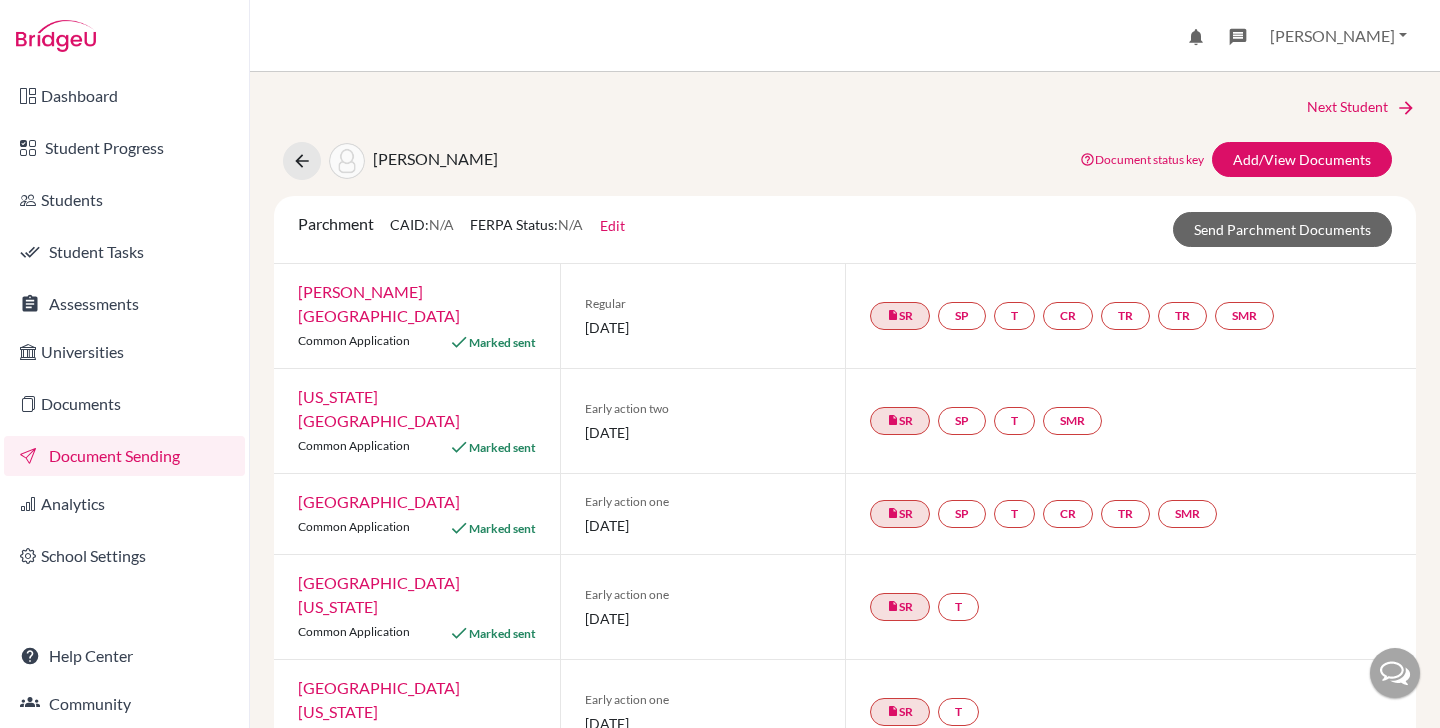 drag, startPoint x: 306, startPoint y: 224, endPoint x: 384, endPoint y: 234, distance: 78.63841 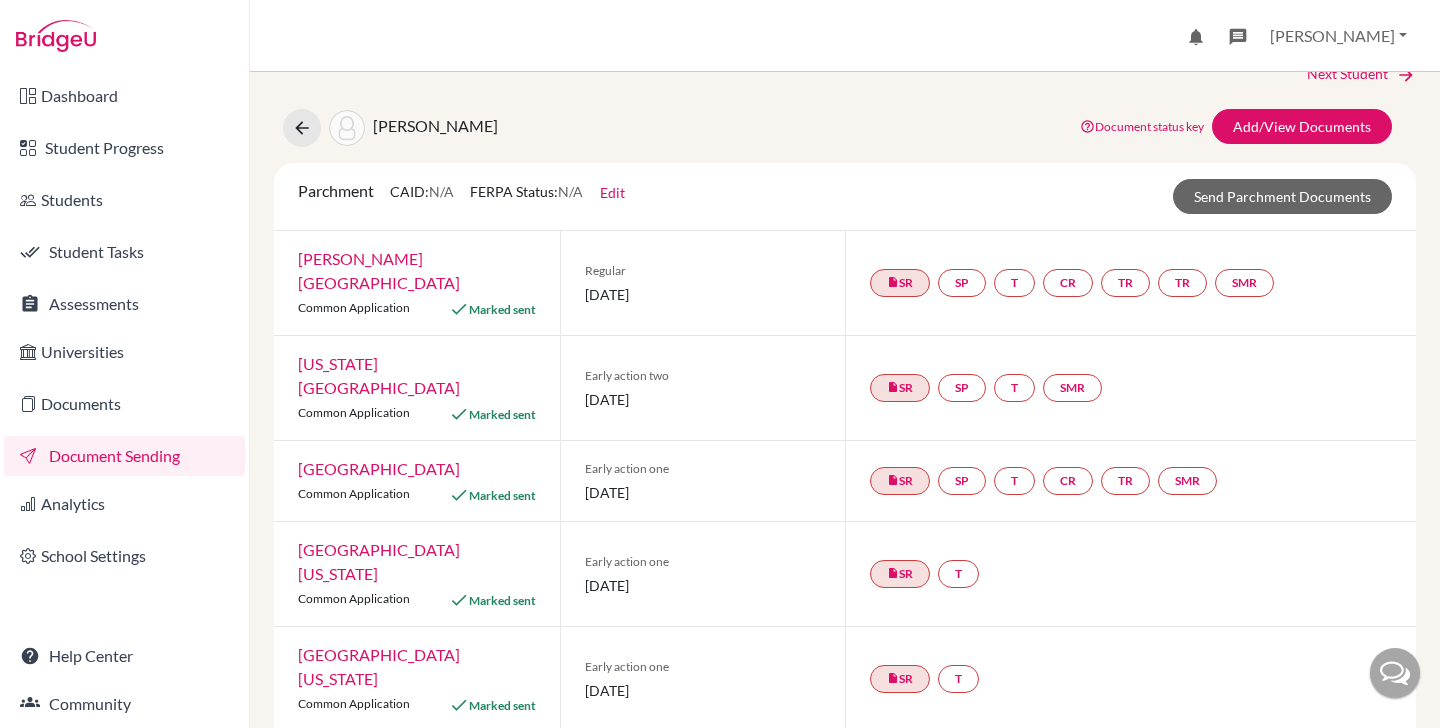 scroll, scrollTop: 0, scrollLeft: 0, axis: both 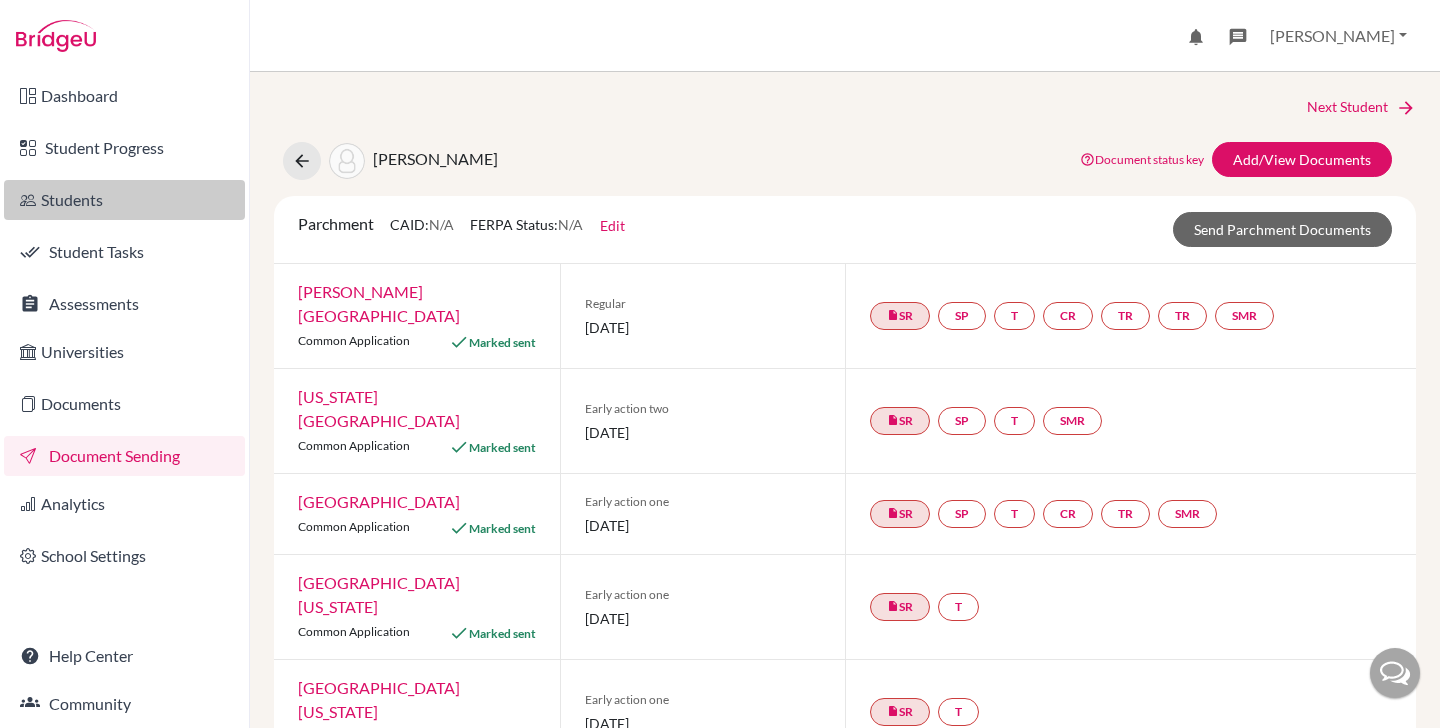 click on "Students" at bounding box center [124, 200] 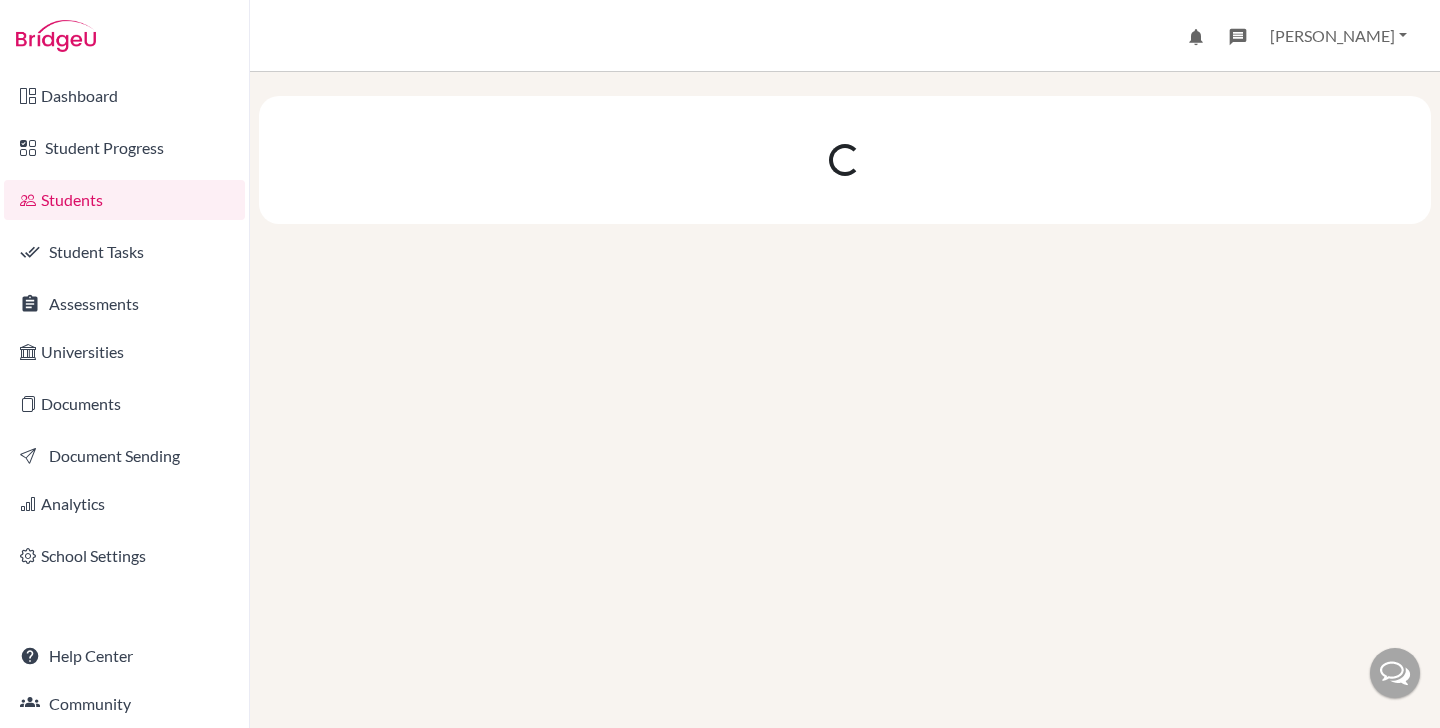 scroll, scrollTop: 0, scrollLeft: 0, axis: both 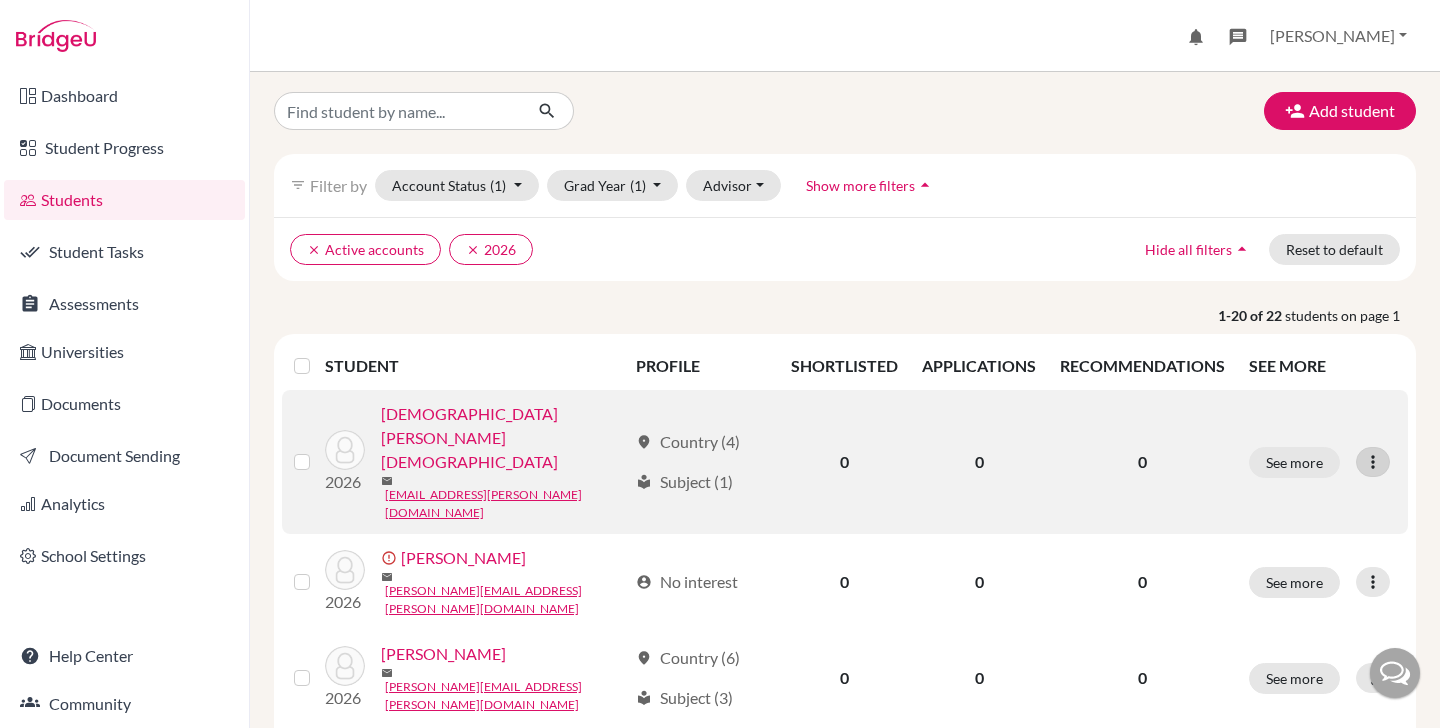click at bounding box center [1373, 462] 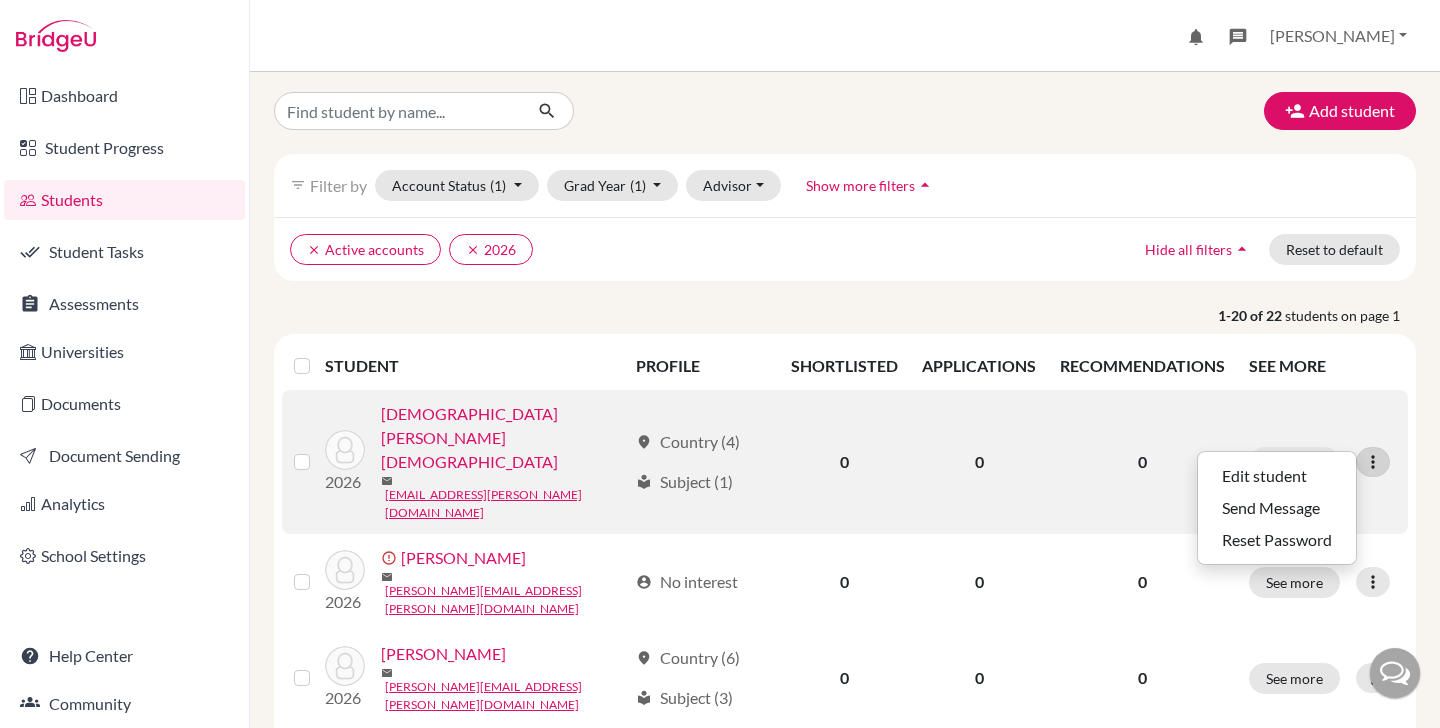 click at bounding box center (1373, 462) 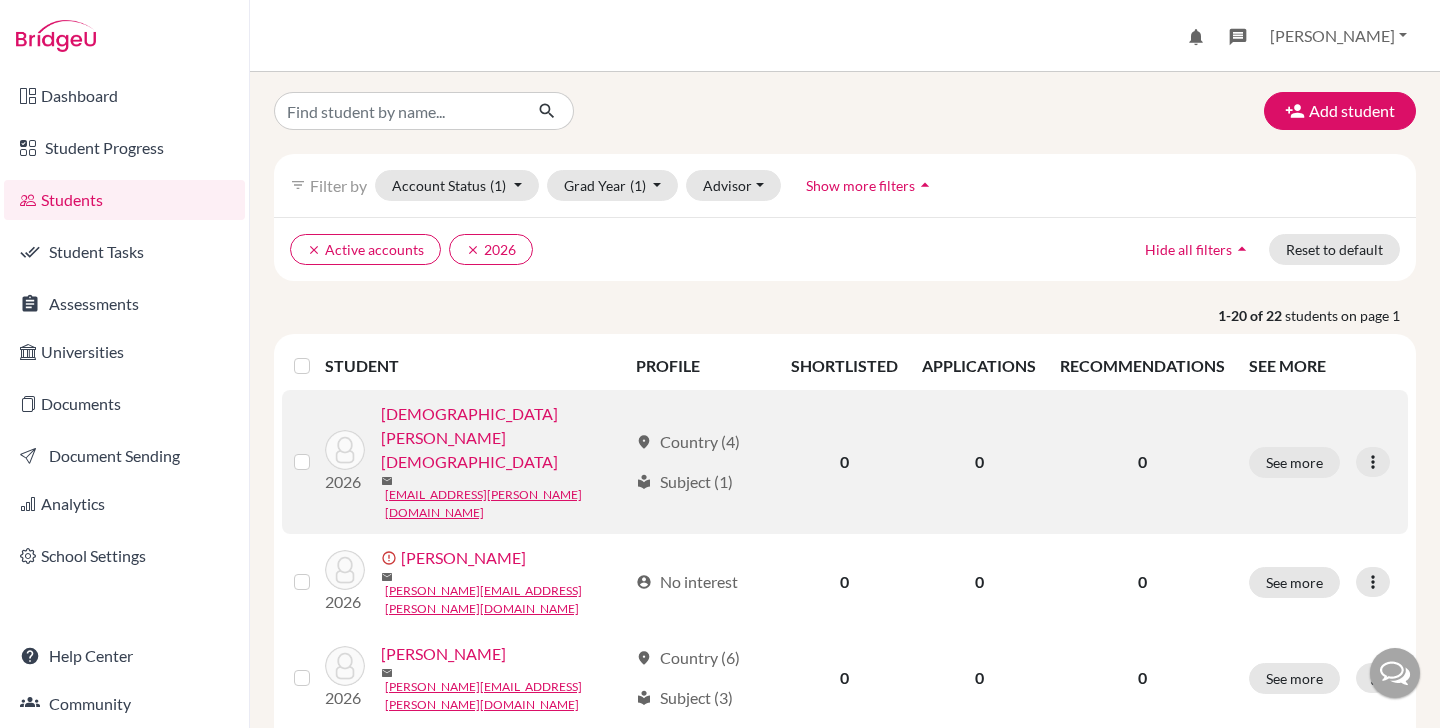 click at bounding box center (318, 450) 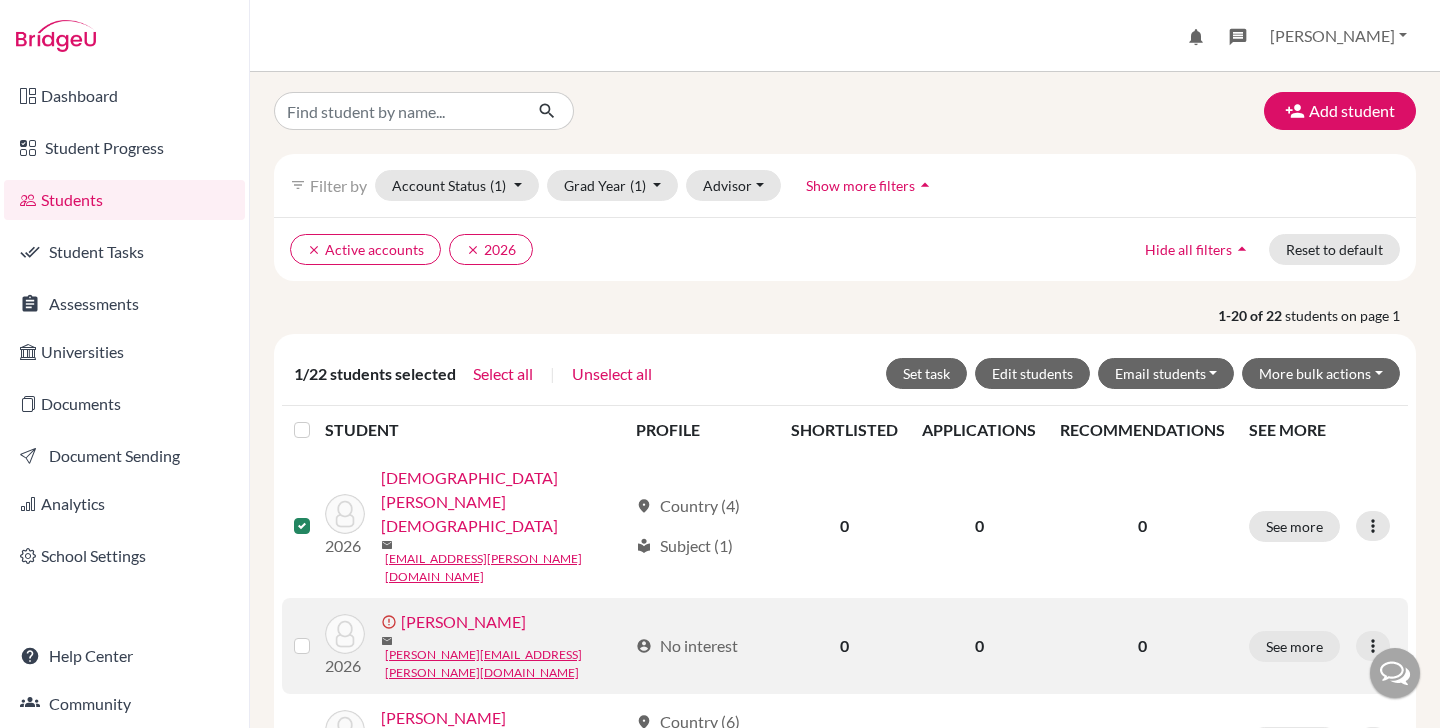 click at bounding box center (318, 634) 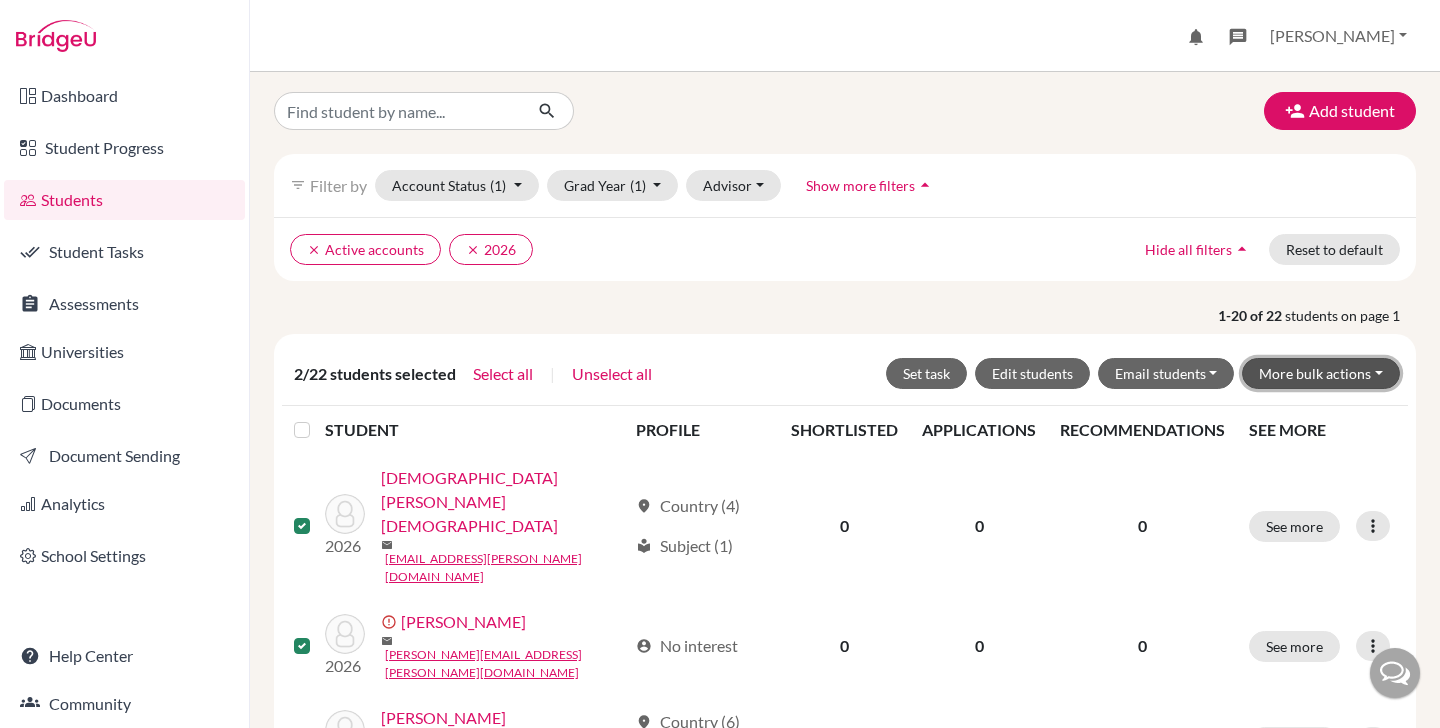 click on "More bulk actions" at bounding box center (1321, 373) 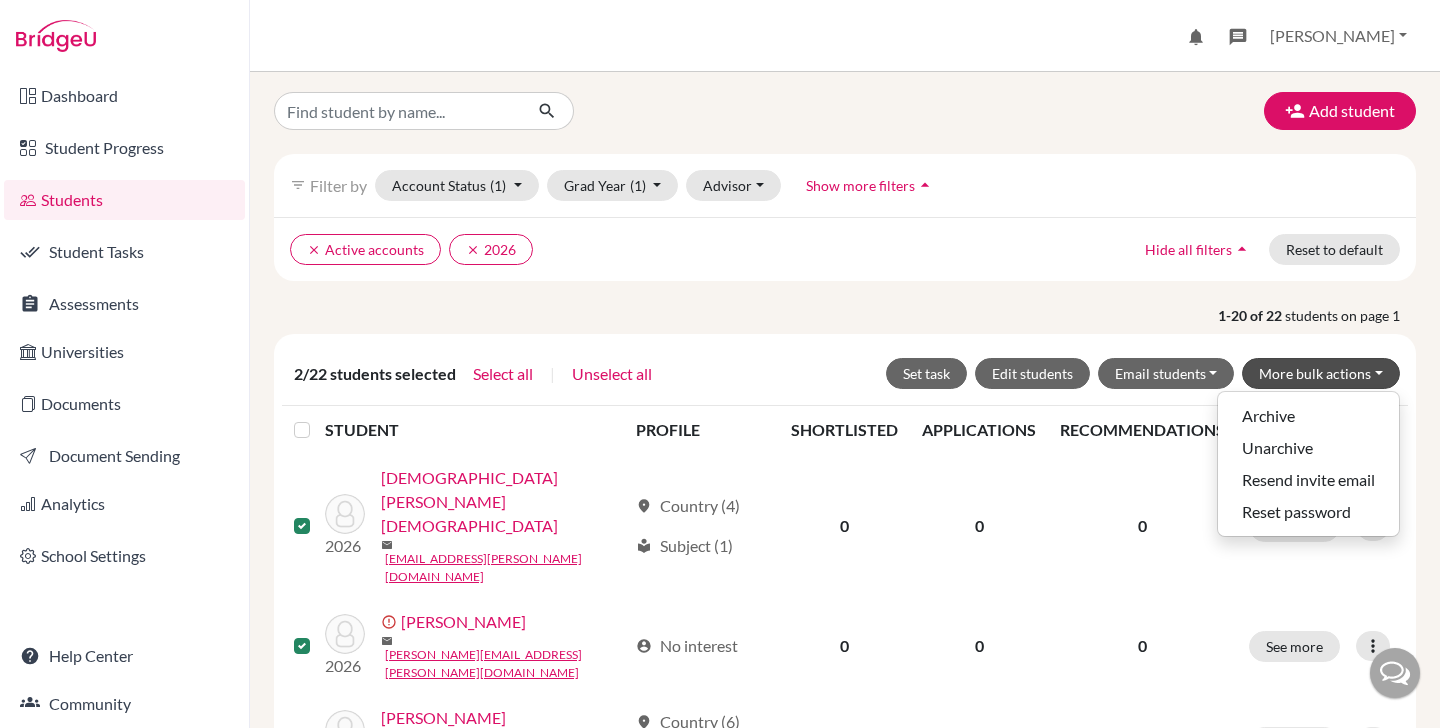 click on "1-20 of 22  students on page 1" at bounding box center (845, 315) 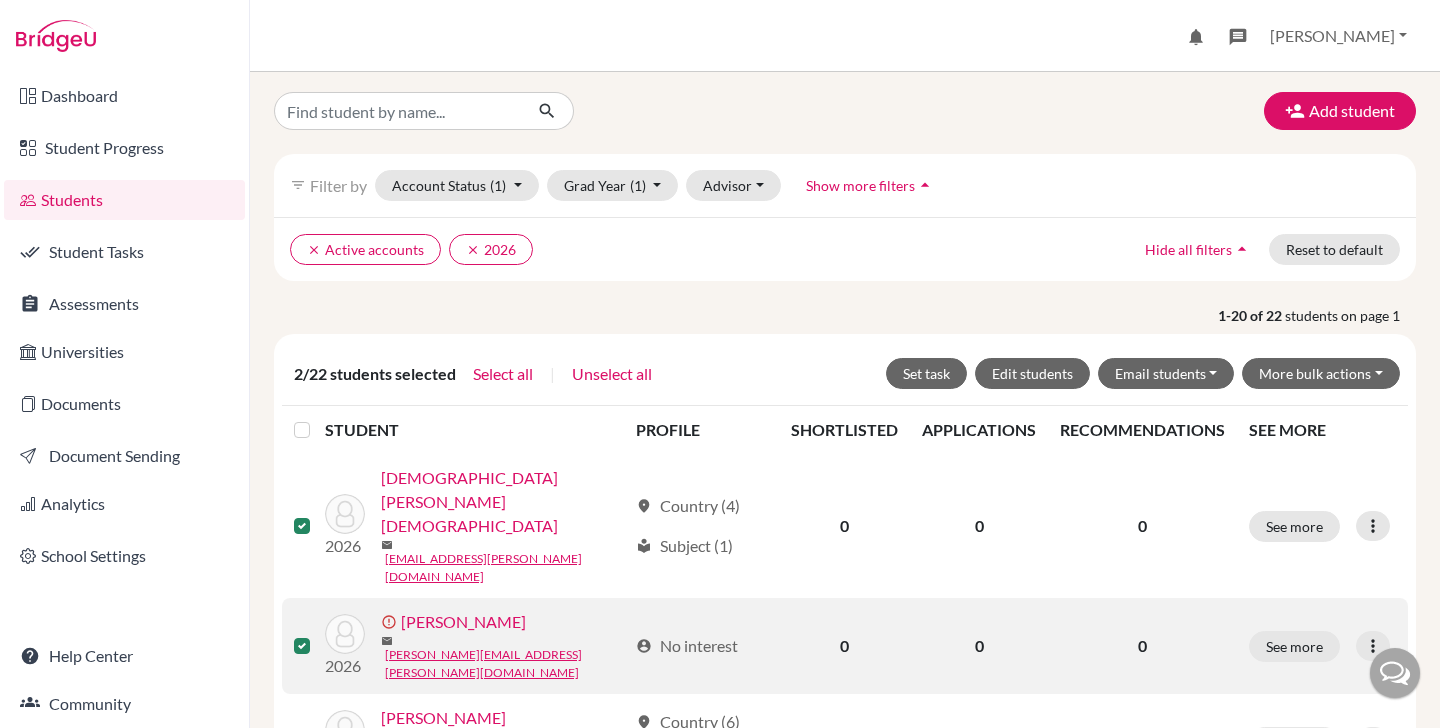 click at bounding box center [318, 634] 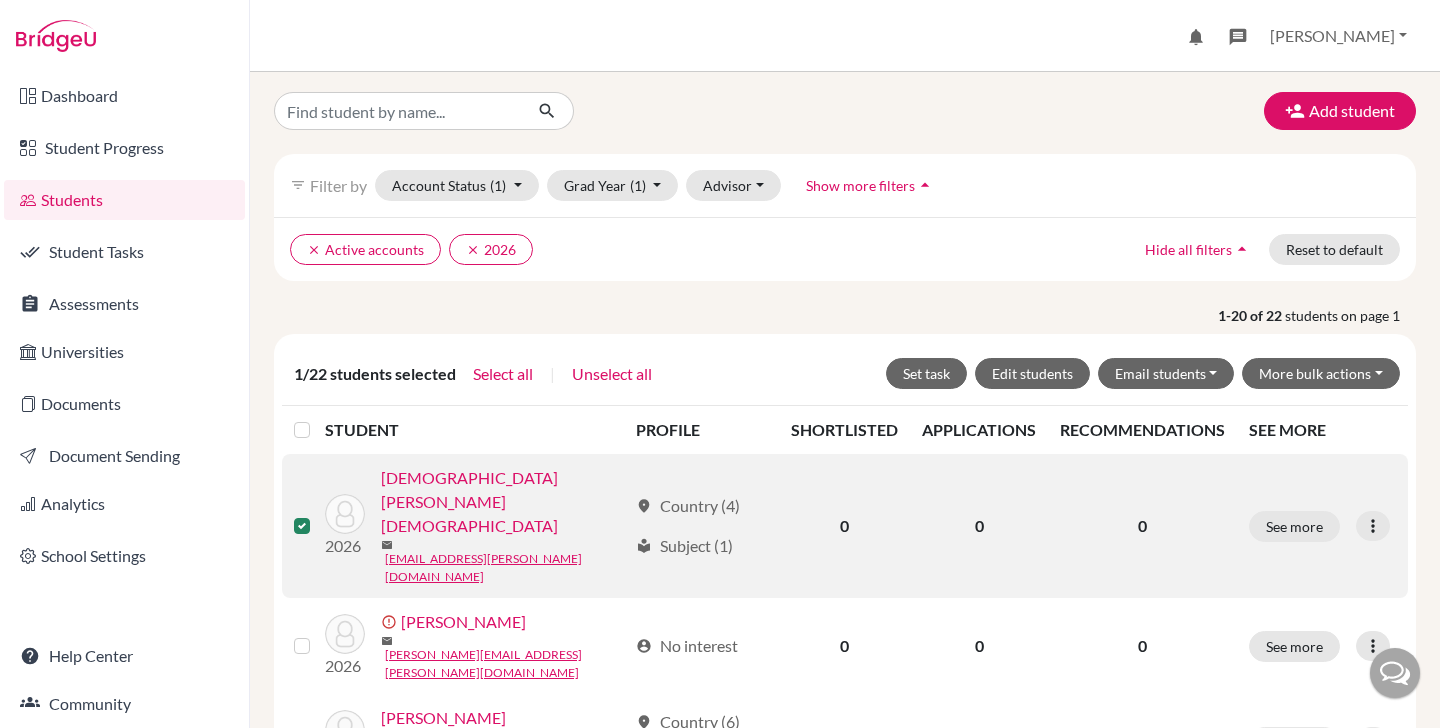 click at bounding box center (306, 526) 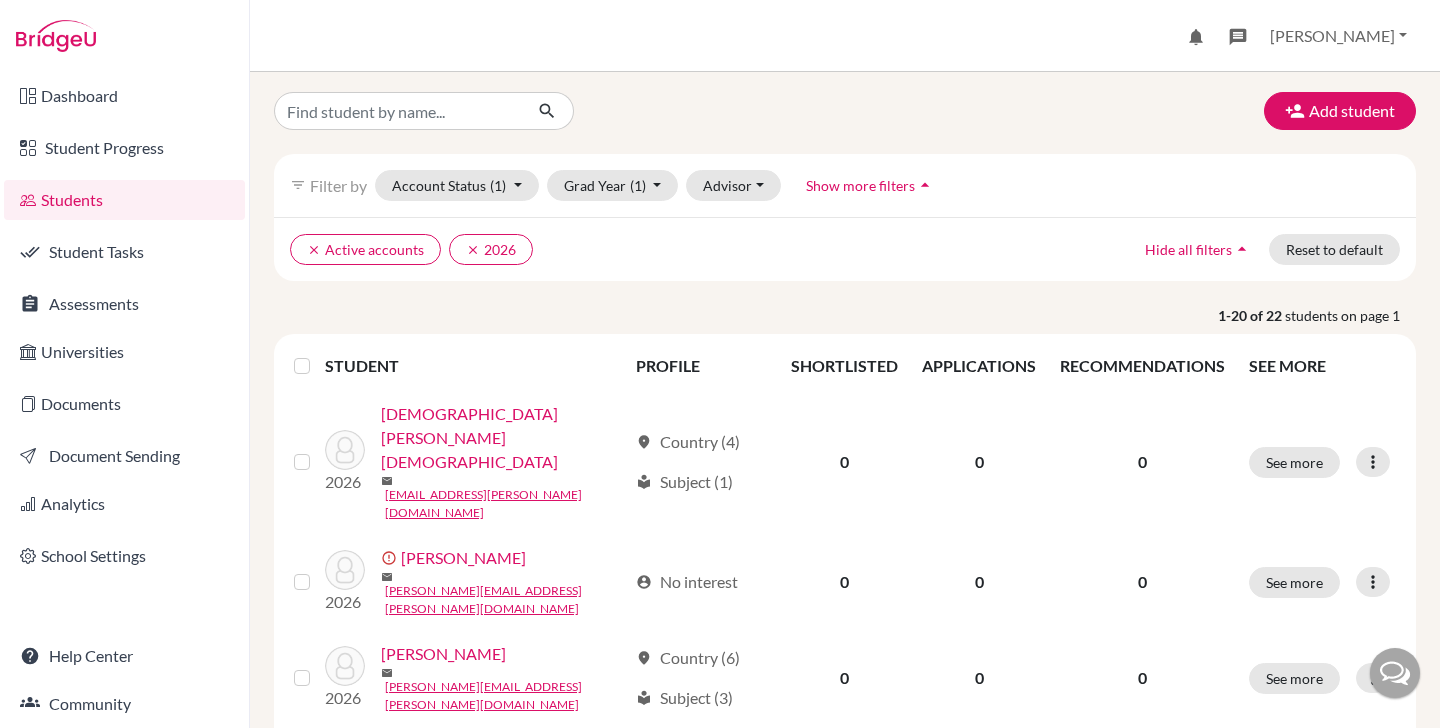scroll, scrollTop: 4, scrollLeft: 0, axis: vertical 